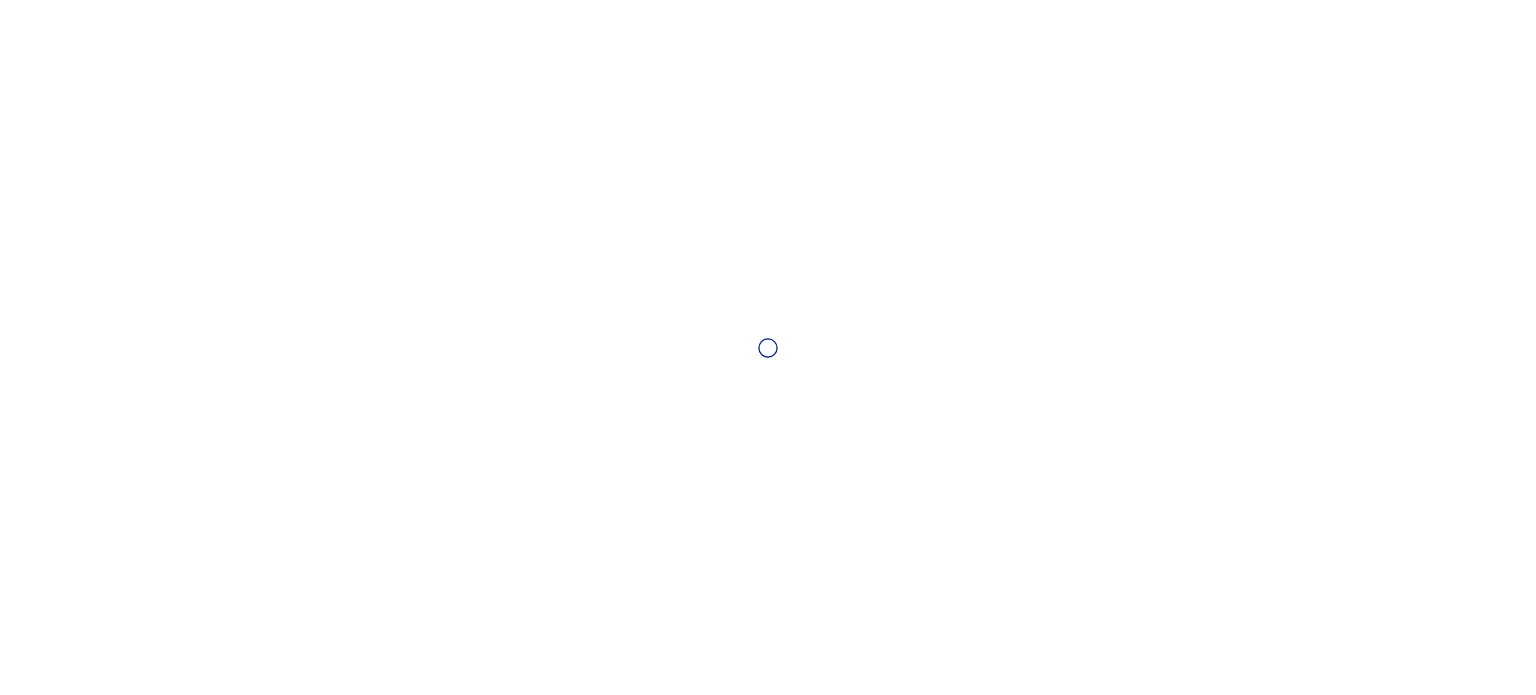 scroll, scrollTop: 0, scrollLeft: 0, axis: both 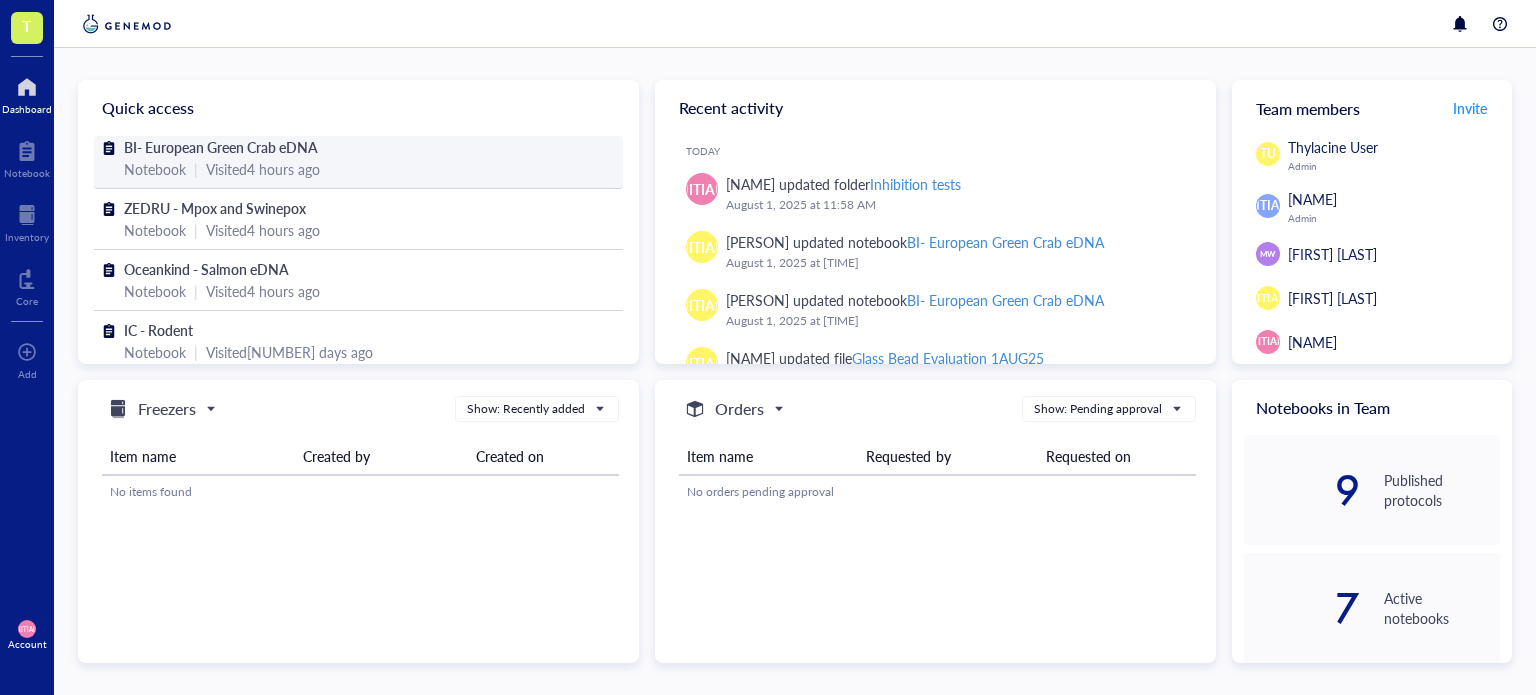 click on "BI- European Green Crab eDNA" at bounding box center (221, 147) 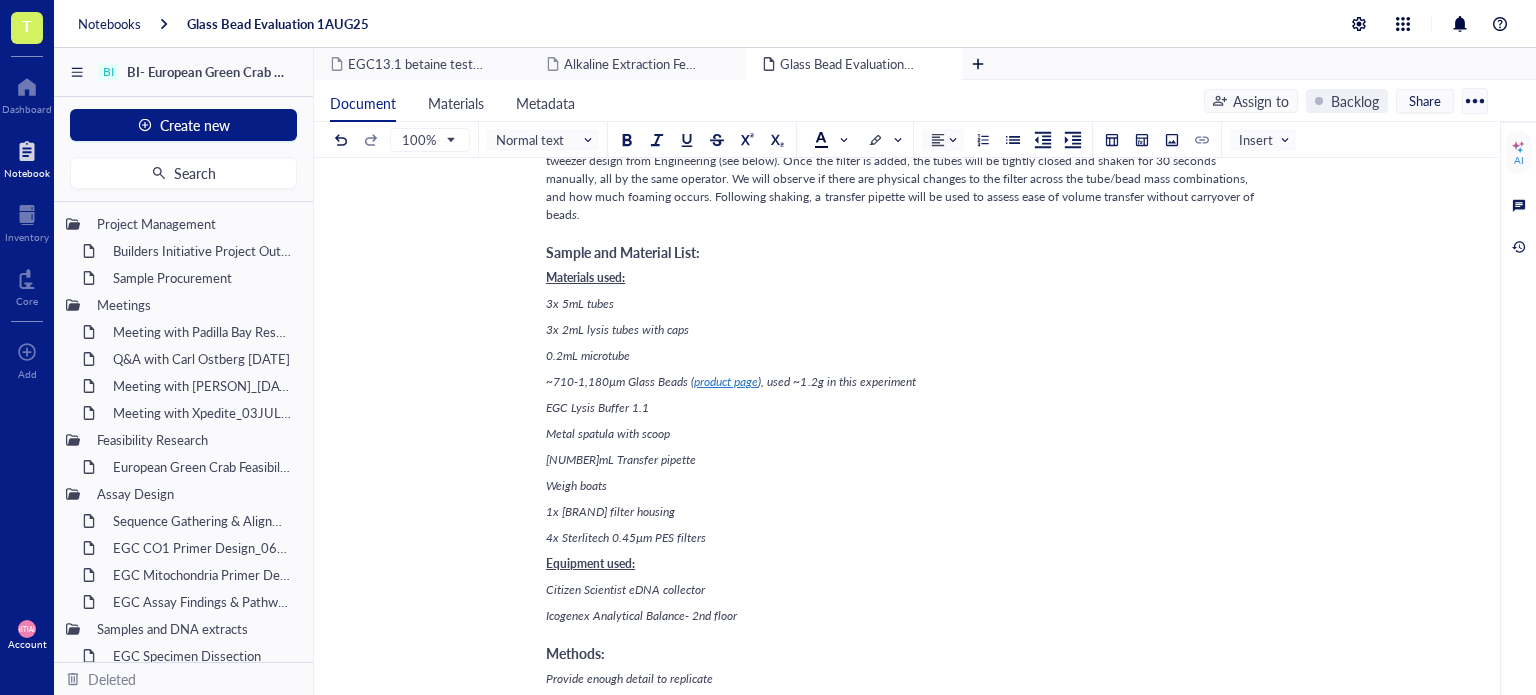 scroll, scrollTop: 1000, scrollLeft: 0, axis: vertical 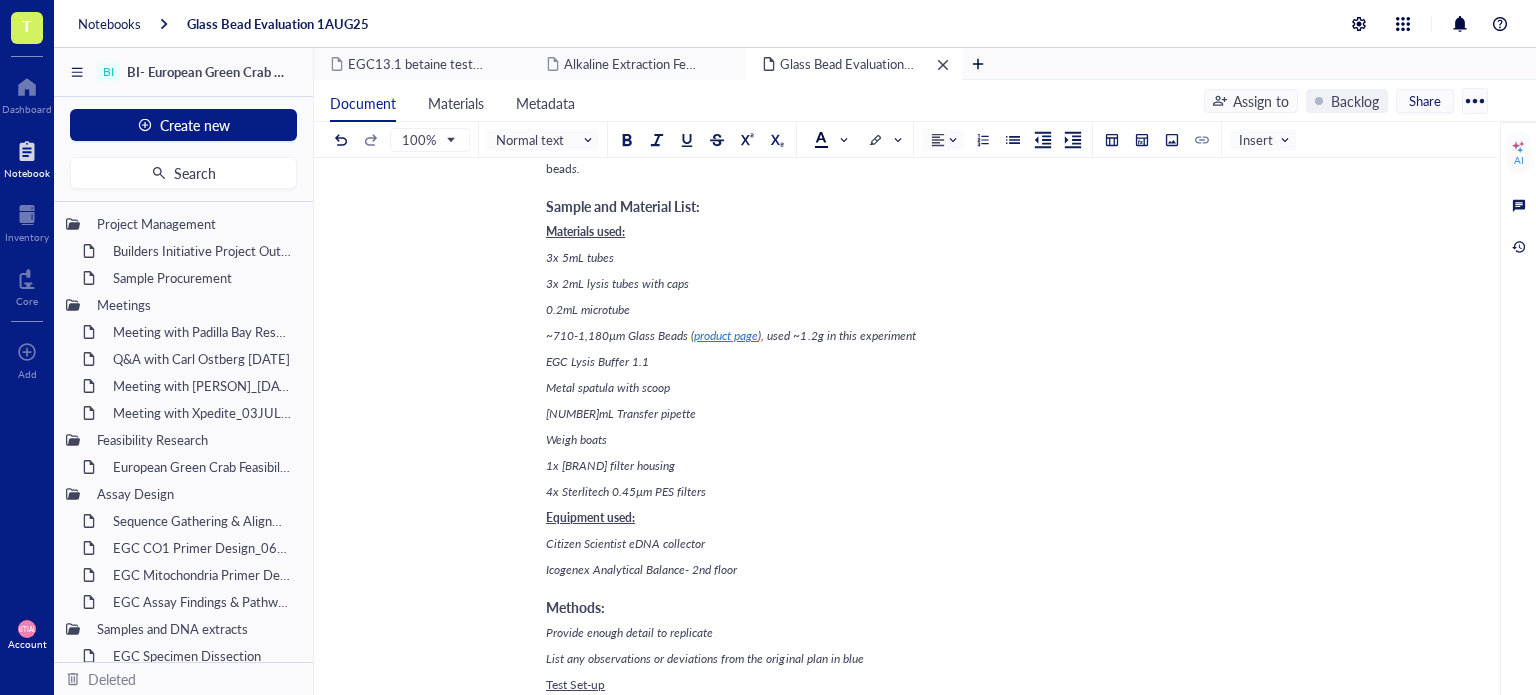 click at bounding box center (943, 65) 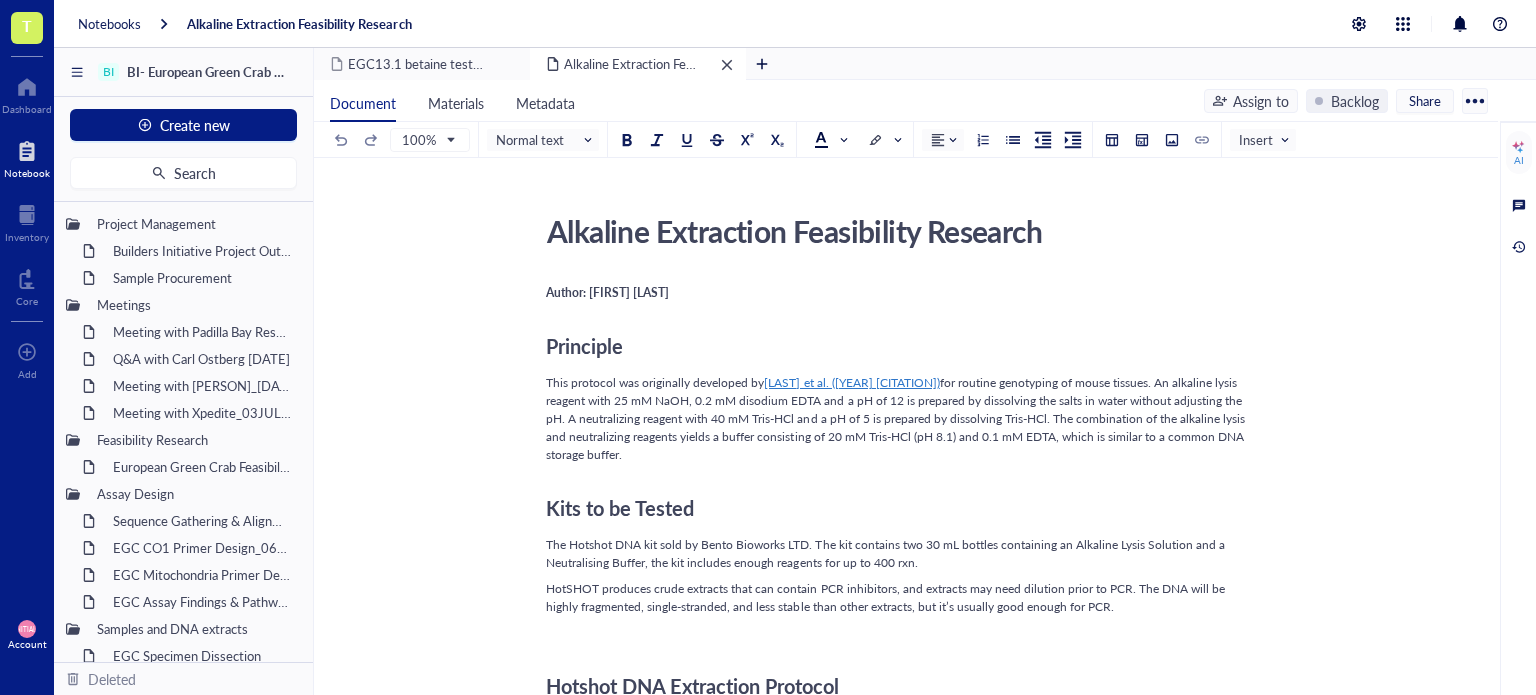 click at bounding box center [727, 65] 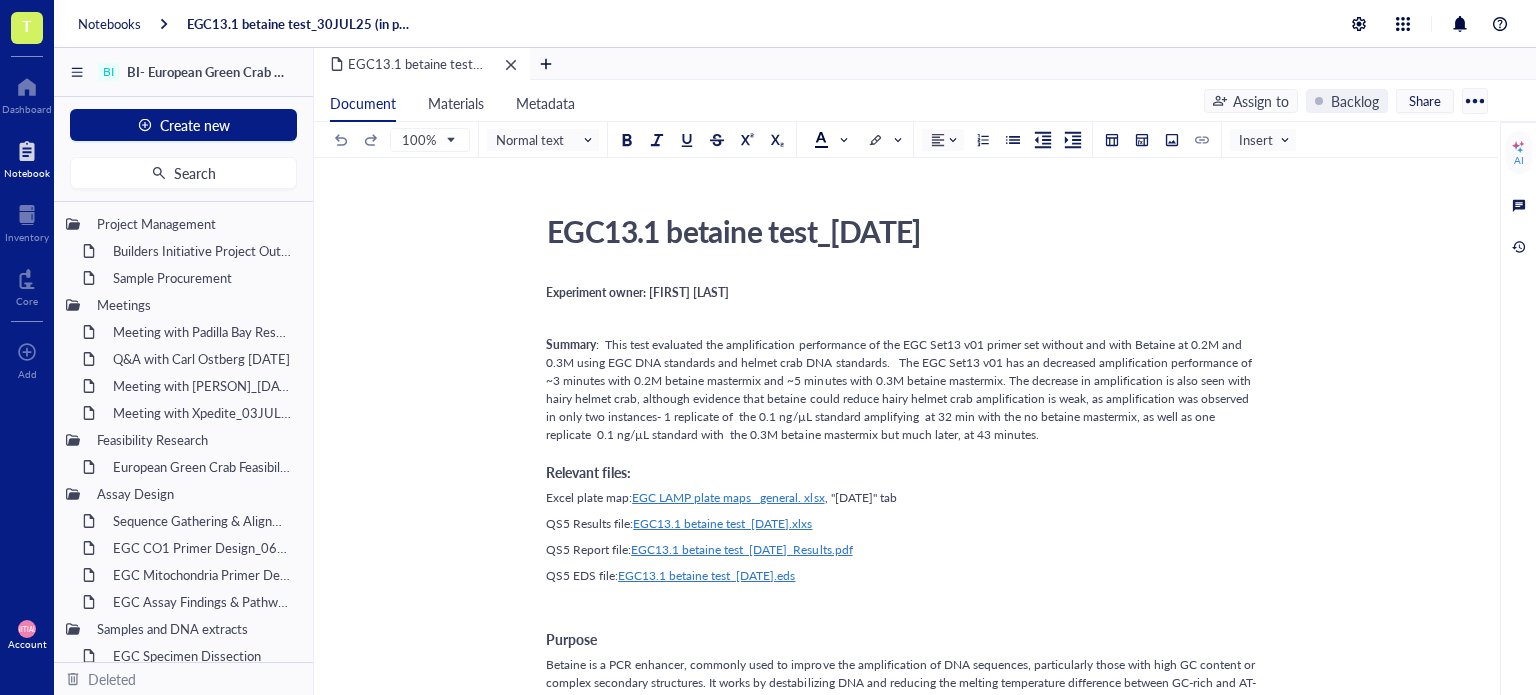 click on "EGC13.1 betaine test_30JUL25 (in progress)" at bounding box center (422, 64) 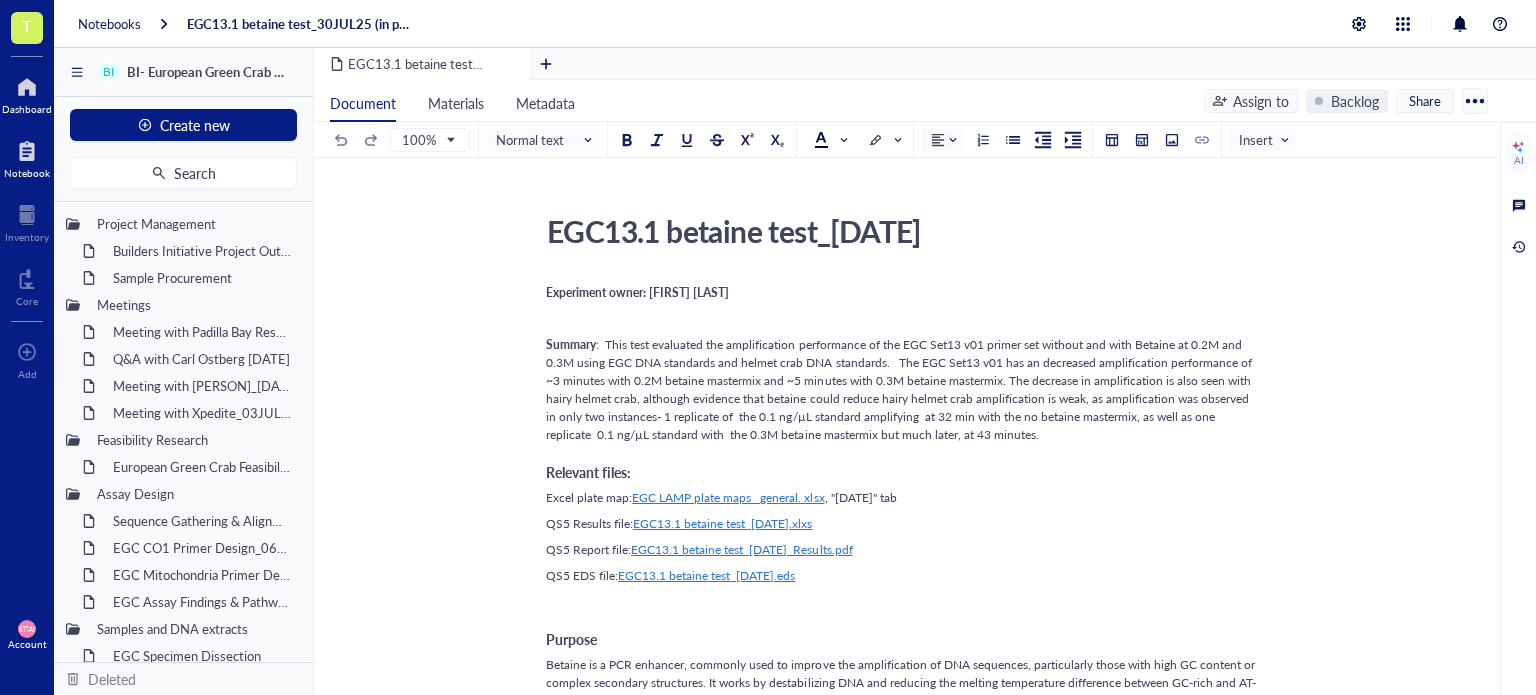 click at bounding box center (27, 87) 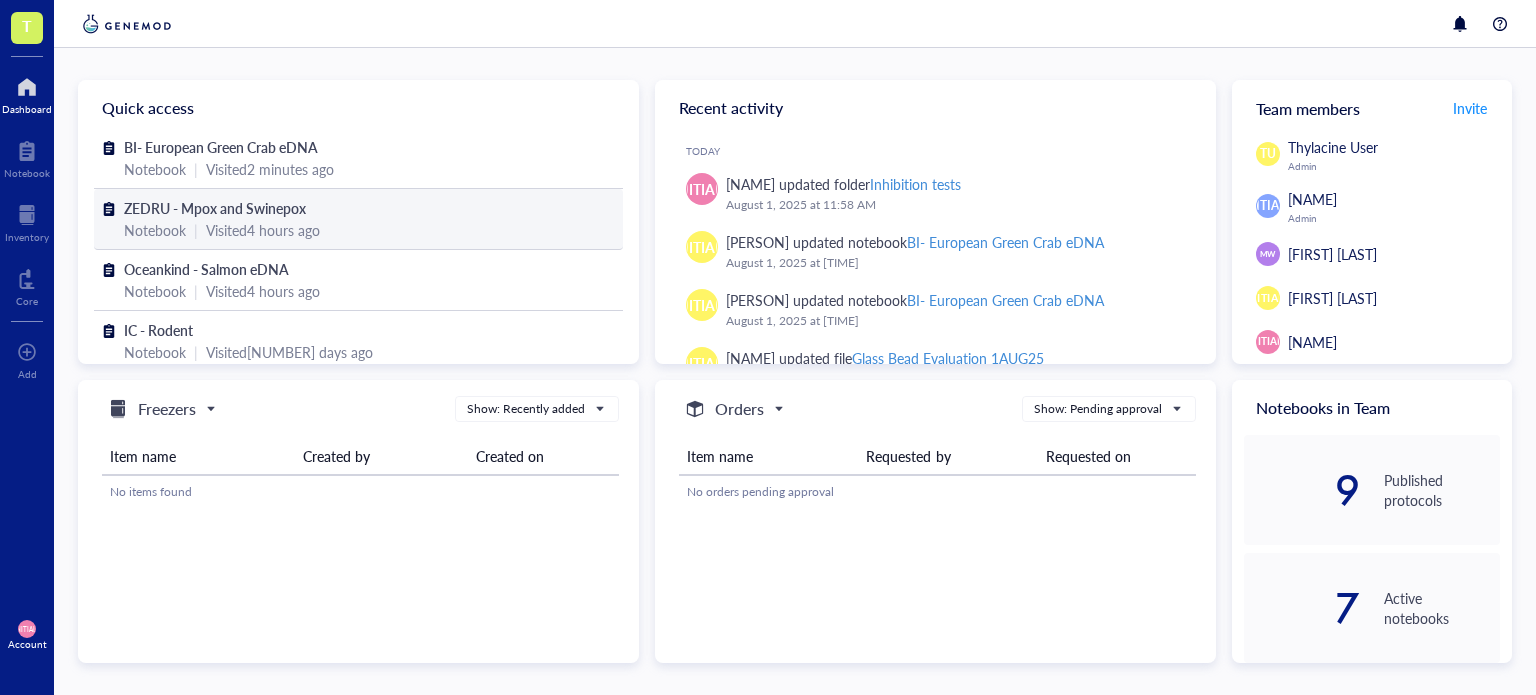 click on "Notebook | Visited [TIME] ago" at bounding box center (358, 230) 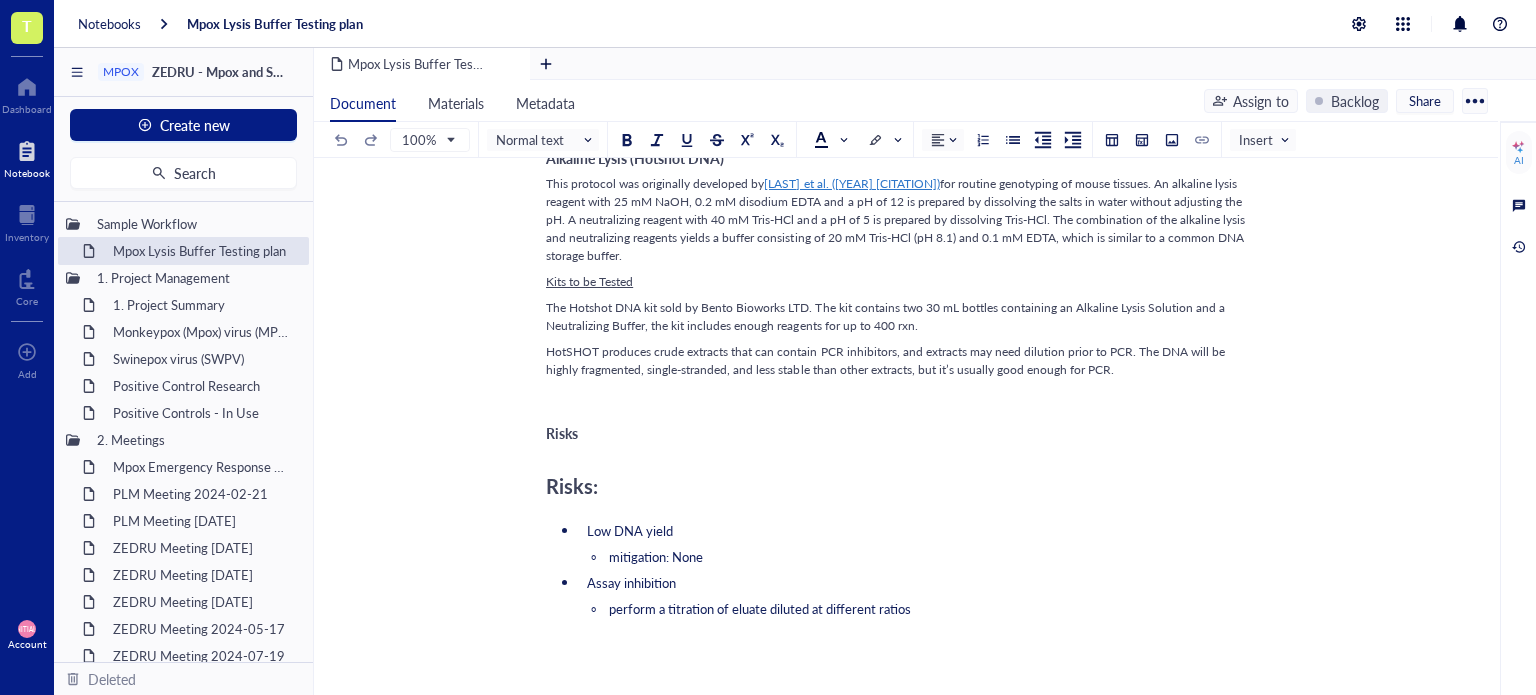 scroll, scrollTop: 2100, scrollLeft: 0, axis: vertical 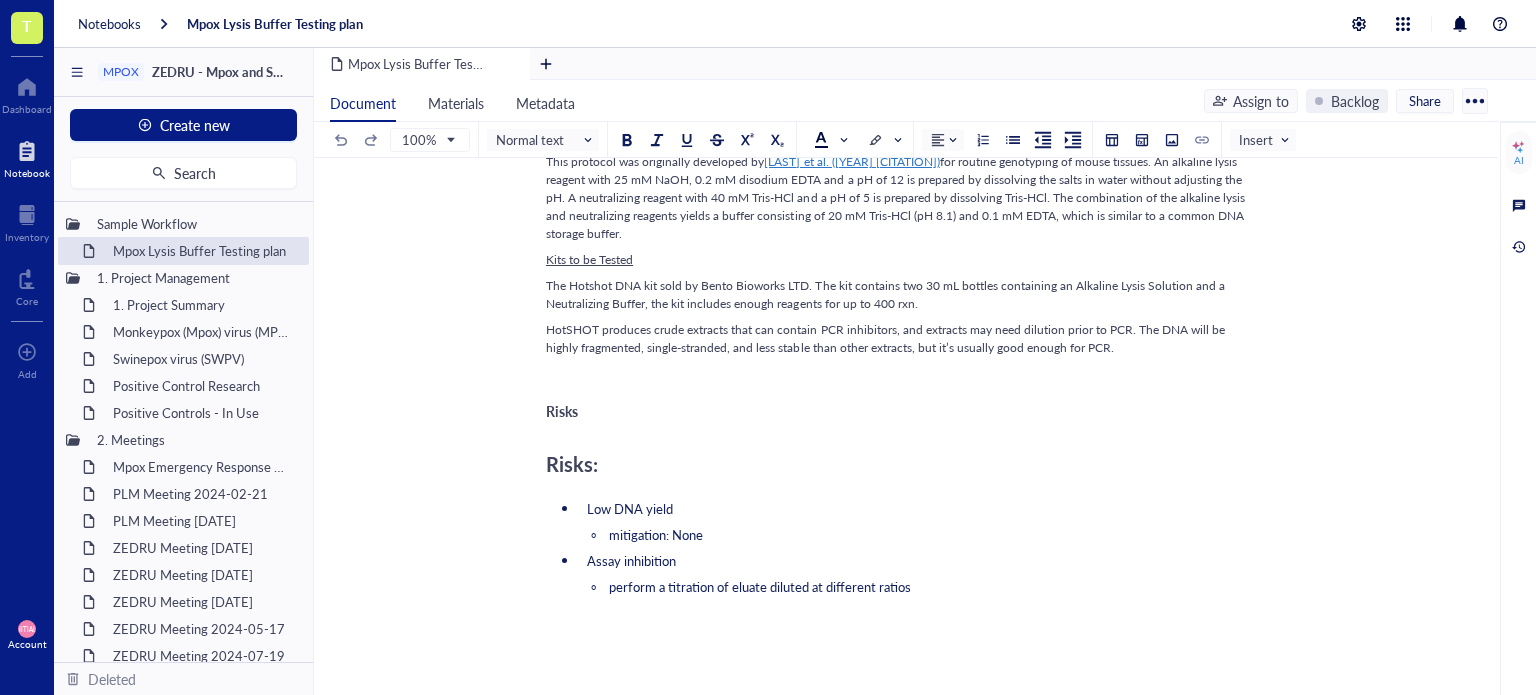 click on "author: Maria Baron Sample Workflow Proposal_[DATE] Direct lysis recipe  CXL custom lysis buffer: 25 mM UltraPure Tris-HCl (Invitrogen#15568025), 25% QuickExtract  DNA  (Biosearch Technologies #SS000035-D2) and UPdH2O (Invitrogen #10977015) CXL custom lysis buffer: 25 mM UltraPure Tris-HCl (Invitrogen #15568025), 25% QuickExtract  RNA  (Biosearch Technologies #SS000880-D2) and UPdH2O (Invitrogen #10977015) diluent buffer-  25 mM UltraPure  Tris-HCl (Invitrogen 15568025) Evaluate the direct lysis recipe with different concentrations of QuickExtract DNA using TWIST Mpox17 gBlocks and Mpox NEB beads. Historical work with QuickExtract DNA showed inhibition (see ATL COI 2.1.2 lysis test 1 28Aug19 entry on OneNote- DNA BIt- Atlantic Salmon), so evaluate at at least 3 different buffer inputs (low, med, high). Use CXL lysis buffer with QuickExtractTM RNA lysis buffer for comparison and 25nMTris as NTC. Use 95°C as lysis temperature to inactivate the virus. Available samples Utilize the NR-59452  ( see COA )" at bounding box center (902, -320) 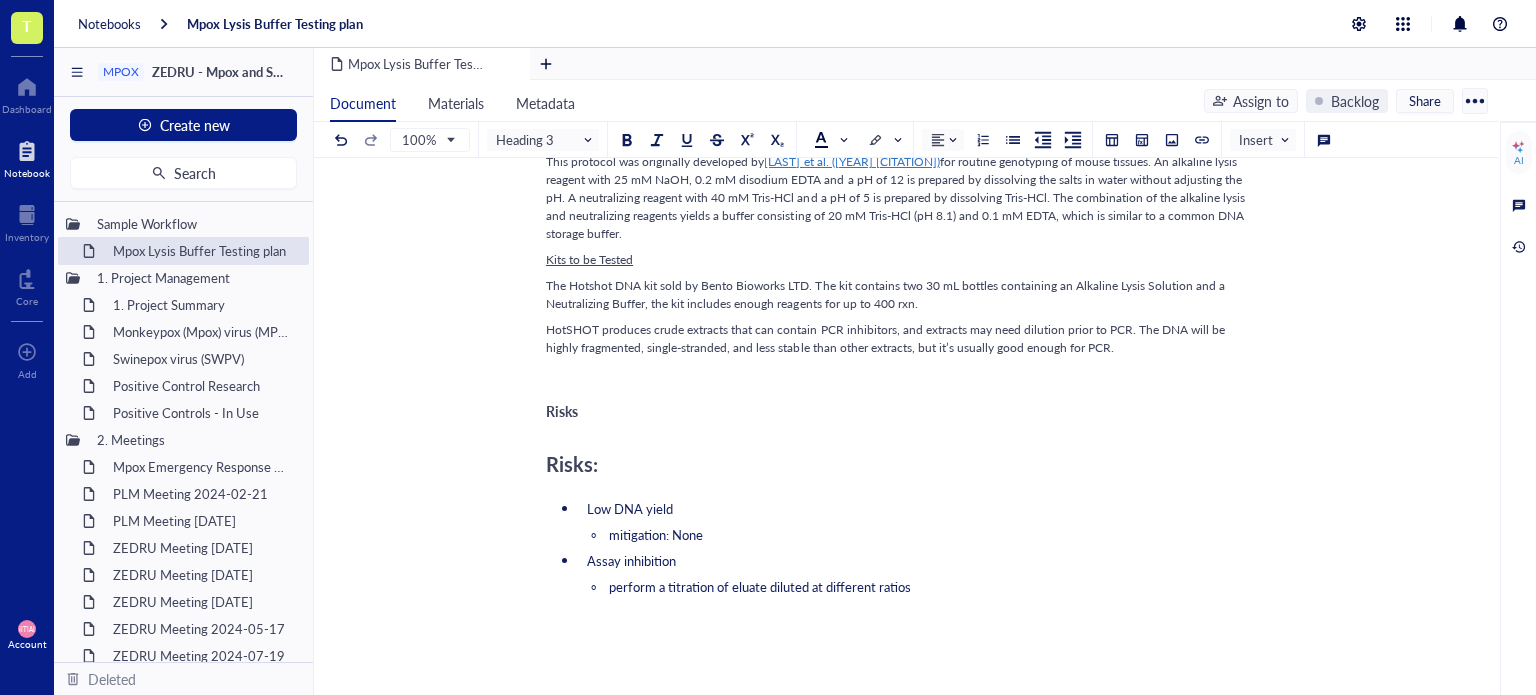 click on "author: Maria Baron Sample Workflow Proposal_[DATE] Direct lysis recipe  CXL custom lysis buffer: 25 mM UltraPure Tris-HCl (Invitrogen#15568025), 25% QuickExtract  DNA  (Biosearch Technologies #SS000035-D2) and UPdH2O (Invitrogen #10977015) CXL custom lysis buffer: 25 mM UltraPure Tris-HCl (Invitrogen #15568025), 25% QuickExtract  RNA  (Biosearch Technologies #SS000880-D2) and UPdH2O (Invitrogen #10977015) diluent buffer-  25 mM UltraPure  Tris-HCl (Invitrogen 15568025) Evaluate the direct lysis recipe with different concentrations of QuickExtract DNA using TWIST Mpox17 gBlocks and Mpox NEB beads. Historical work with QuickExtract DNA showed inhibition (see ATL COI 2.1.2 lysis test 1 28Aug19 entry on OneNote- DNA BIt- Atlantic Salmon), so evaluate at at least 3 different buffer inputs (low, med, high). Use CXL lysis buffer with QuickExtractTM RNA lysis buffer for comparison and 25nMTris as NTC. Use 95°C as lysis temperature to inactivate the virus. Available samples Utilize the NR-59452  ( see COA )" at bounding box center (902, -320) 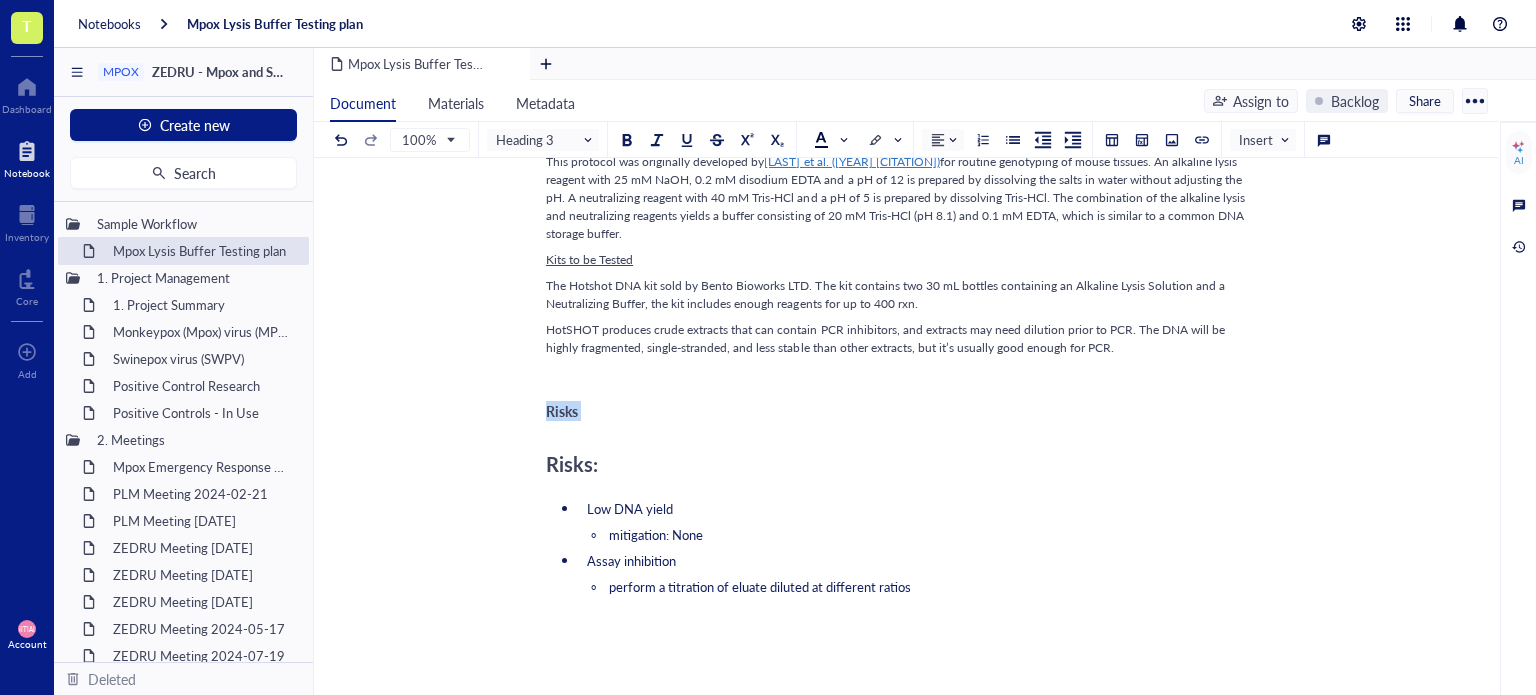 click on "author: Maria Baron Sample Workflow Proposal_[DATE] Direct lysis recipe  CXL custom lysis buffer: 25 mM UltraPure Tris-HCl (Invitrogen#15568025), 25% QuickExtract  DNA  (Biosearch Technologies #SS000035-D2) and UPdH2O (Invitrogen #10977015) CXL custom lysis buffer: 25 mM UltraPure Tris-HCl (Invitrogen #15568025), 25% QuickExtract  RNA  (Biosearch Technologies #SS000880-D2) and UPdH2O (Invitrogen #10977015) diluent buffer-  25 mM UltraPure  Tris-HCl (Invitrogen 15568025) Evaluate the direct lysis recipe with different concentrations of QuickExtract DNA using TWIST Mpox17 gBlocks and Mpox NEB beads. Historical work with QuickExtract DNA showed inhibition (see ATL COI 2.1.2 lysis test 1 28Aug19 entry on OneNote- DNA BIt- Atlantic Salmon), so evaluate at at least 3 different buffer inputs (low, med, high). Use CXL lysis buffer with QuickExtractTM RNA lysis buffer for comparison and 25nMTris as NTC. Use 95°C as lysis temperature to inactivate the virus. Available samples Utilize the NR-59452  ( see COA )" at bounding box center [902, -320] 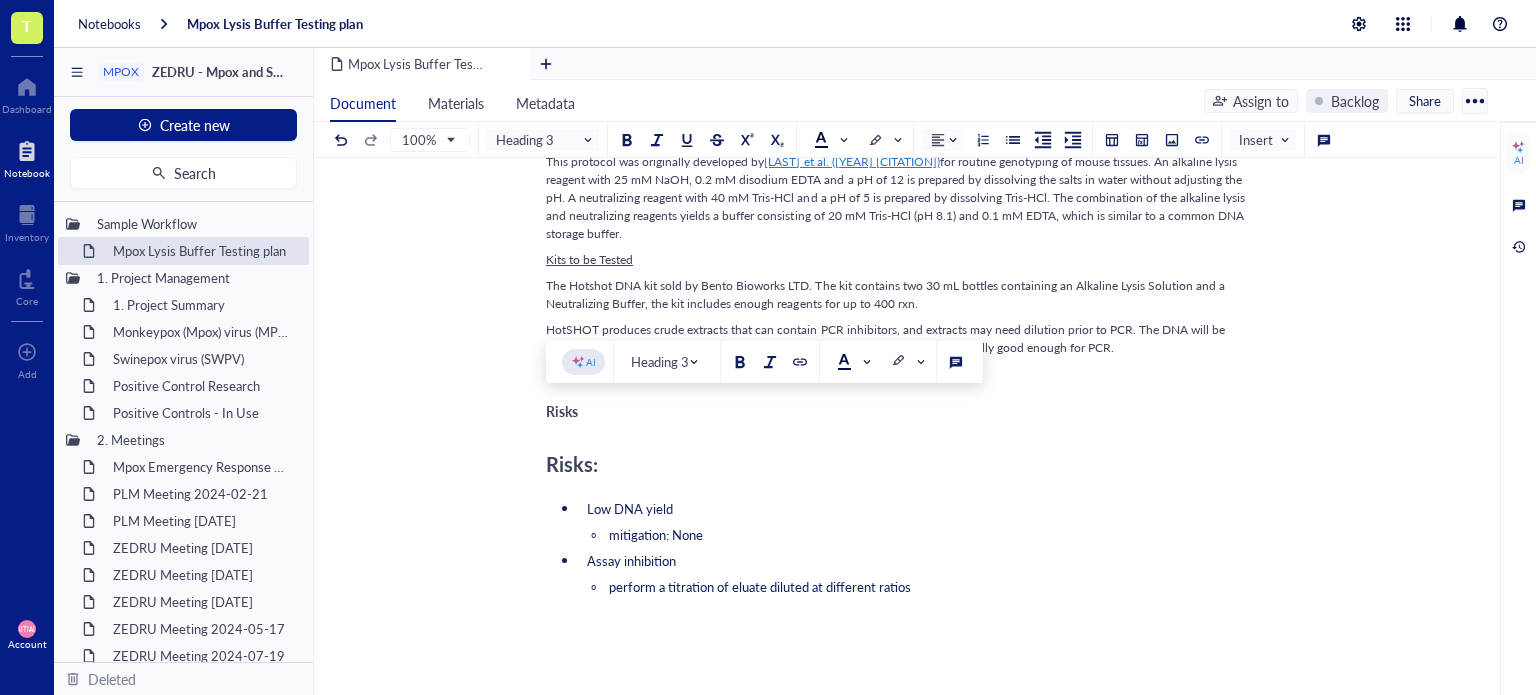 type 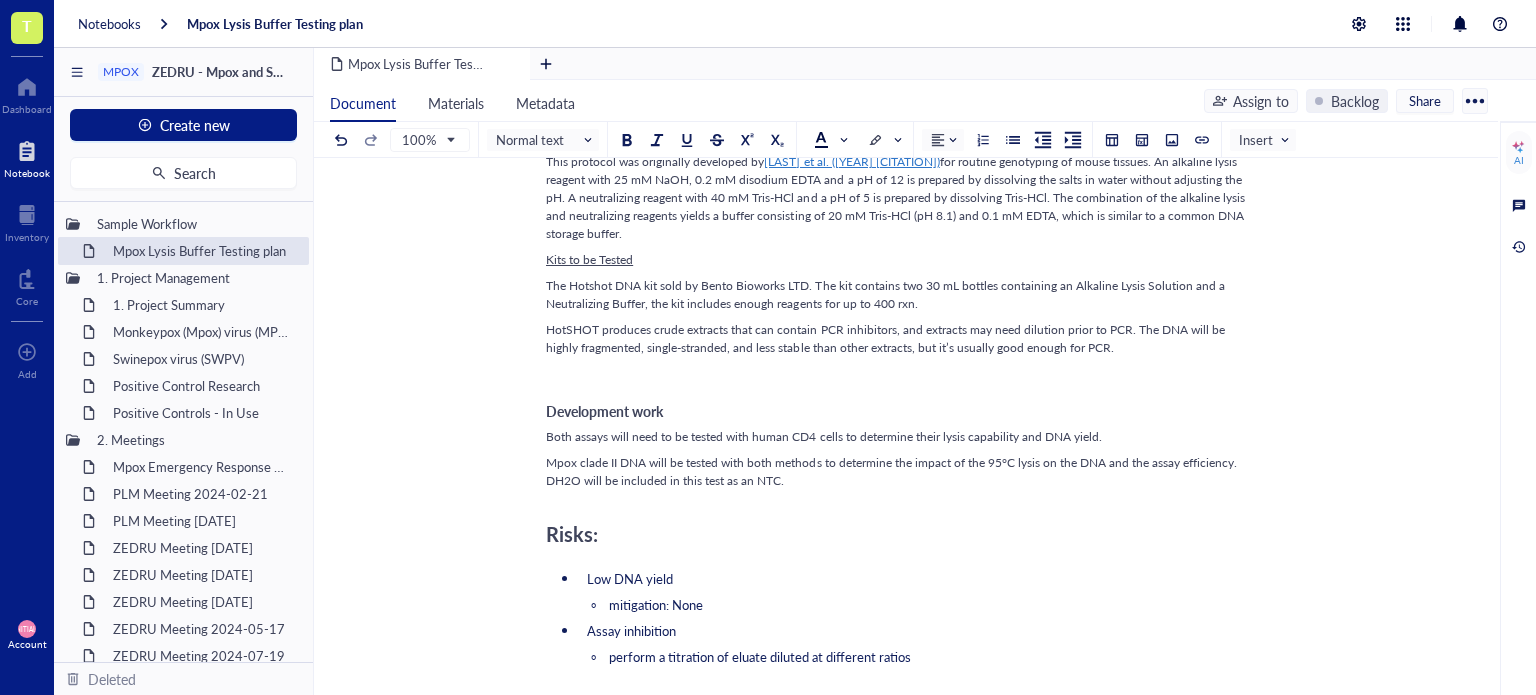 scroll, scrollTop: 2200, scrollLeft: 0, axis: vertical 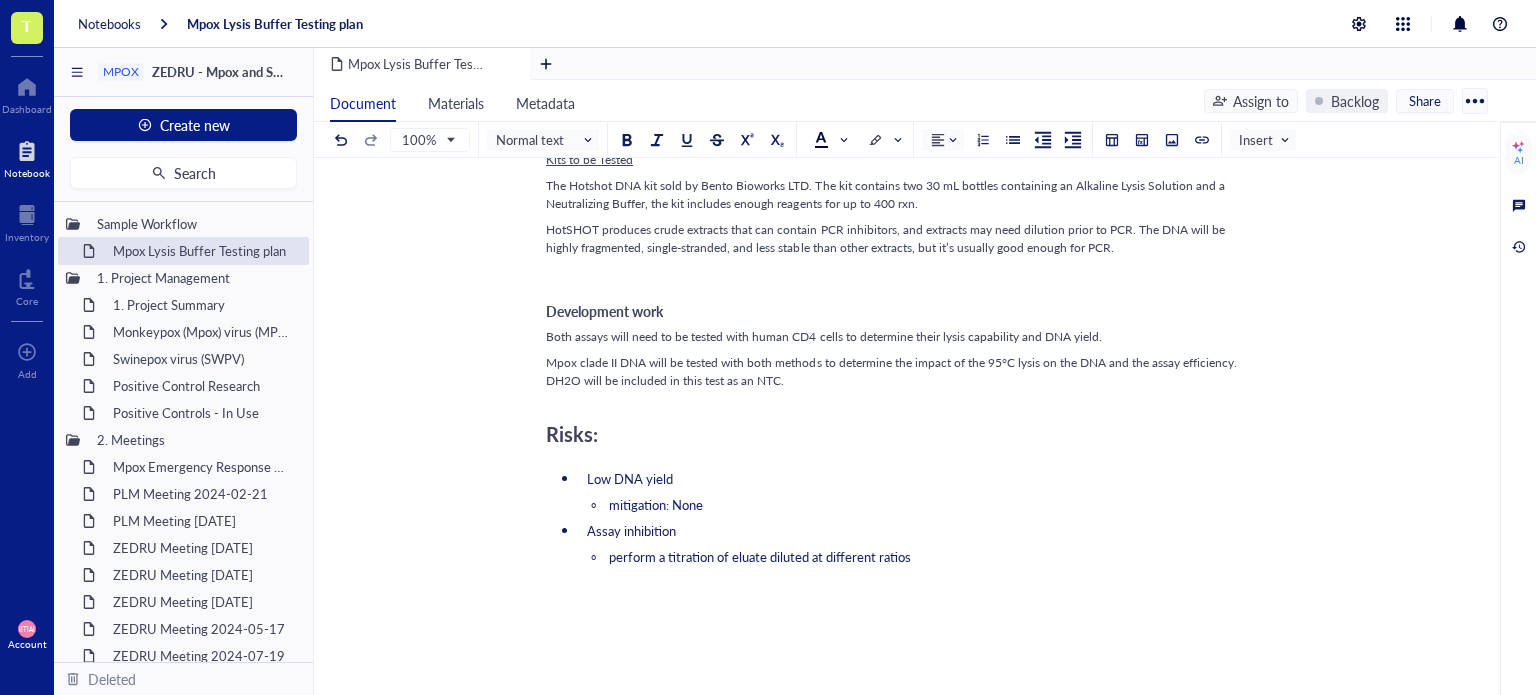 click on "Risks:" at bounding box center [572, 434] 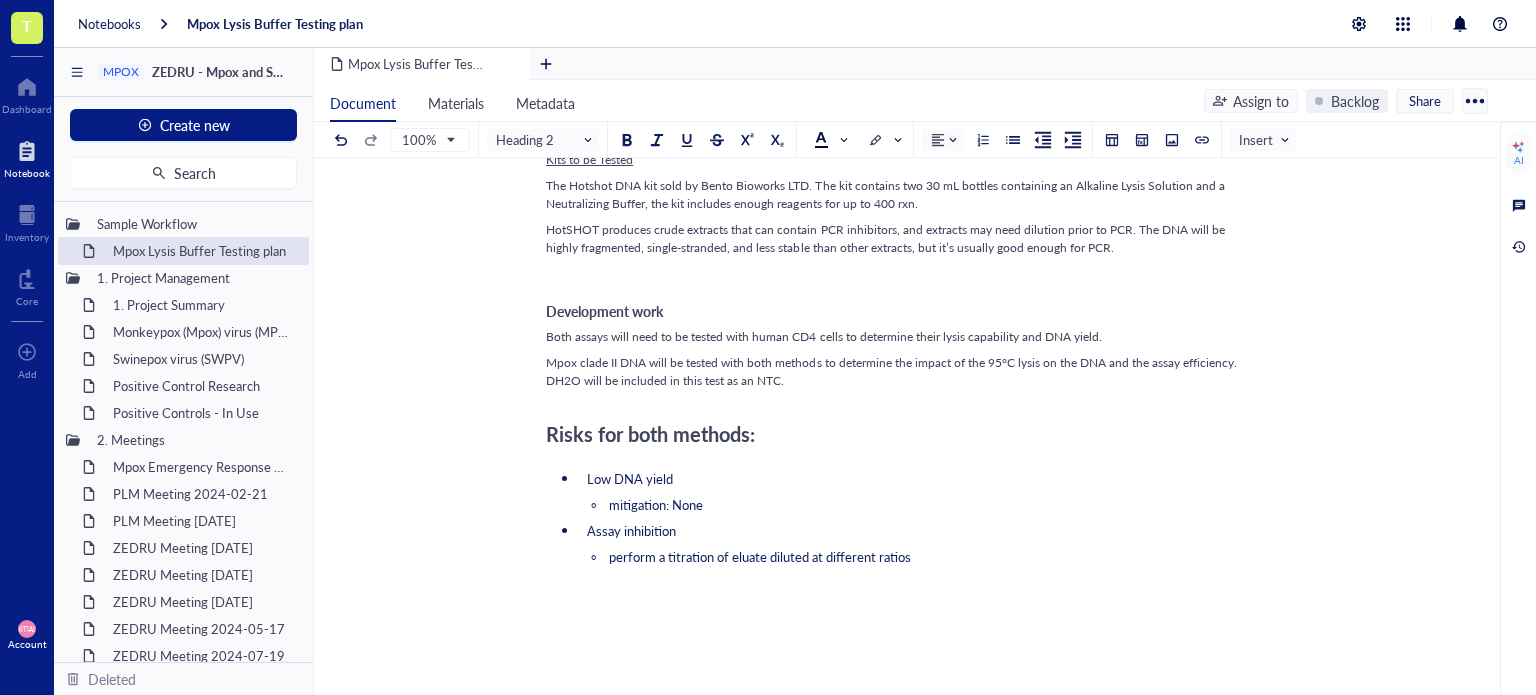 click on "Mpox Lysis Buffer Testing plan Mpox Lysis Buffer Testing plan author: Maria [NAME] Sample Workflow Proposal_29OCT24 Direct lysis recipe CXL custom lysis buffer: 25 mM UltraPure Tris-HCl (Invitrogen#15568025), 25% QuickExtract DNA (Biosearch Technologies #SS000035-D2) and UPdH2O (Invitrogen #10977015) CXL custom lysis buffer: 25 mM UltraPure Tris-HCl (Invitrogen #15568025), 25% QuickExtract RNA (Biosearch Technologies #SS000880-D2) and UPdH2O (Invitrogen #10977015) diluent buffer- 25 mM UltraPure Tris-HCl (Invitrogen 15568025) Available samples Utilize the NR-59452 ( see COA ). Mpox Cell lysate kit components to evaluate lysis buffers. The kit components are: NR-58625 was prepared from pelleted uninfected Chlorocebus (previously Cercopithecus ) aethiops kidney epithelial cells (BSC-40) NR-58624 was prepared from BSC-40 cells infected with MPXV hMPXV/USA/MA001/2022, Clade II. The cell lysates will be dispensed to a Polyester spun swabs (20 µL per swab). ﻿ Extraction solutions 1" at bounding box center (902, -422) 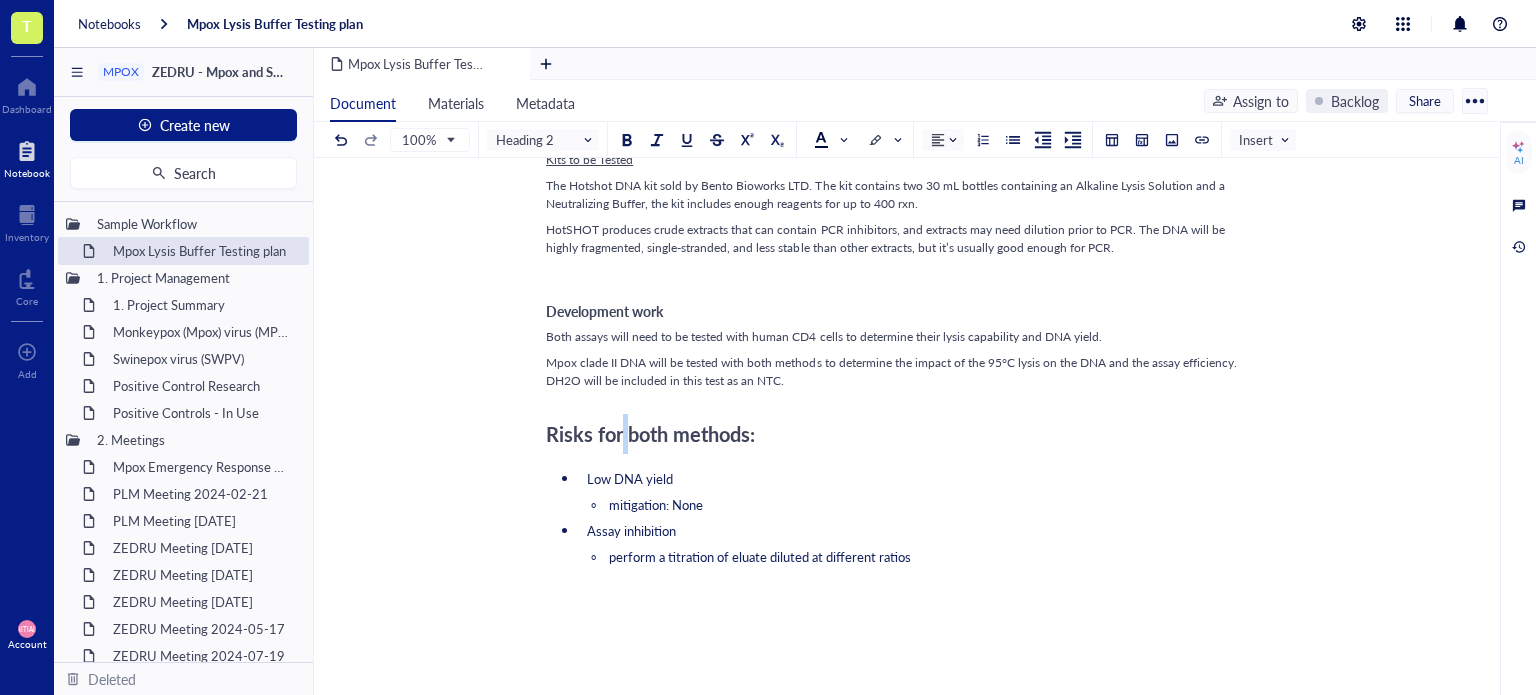 click on "Risks for both methods:" at bounding box center [650, 434] 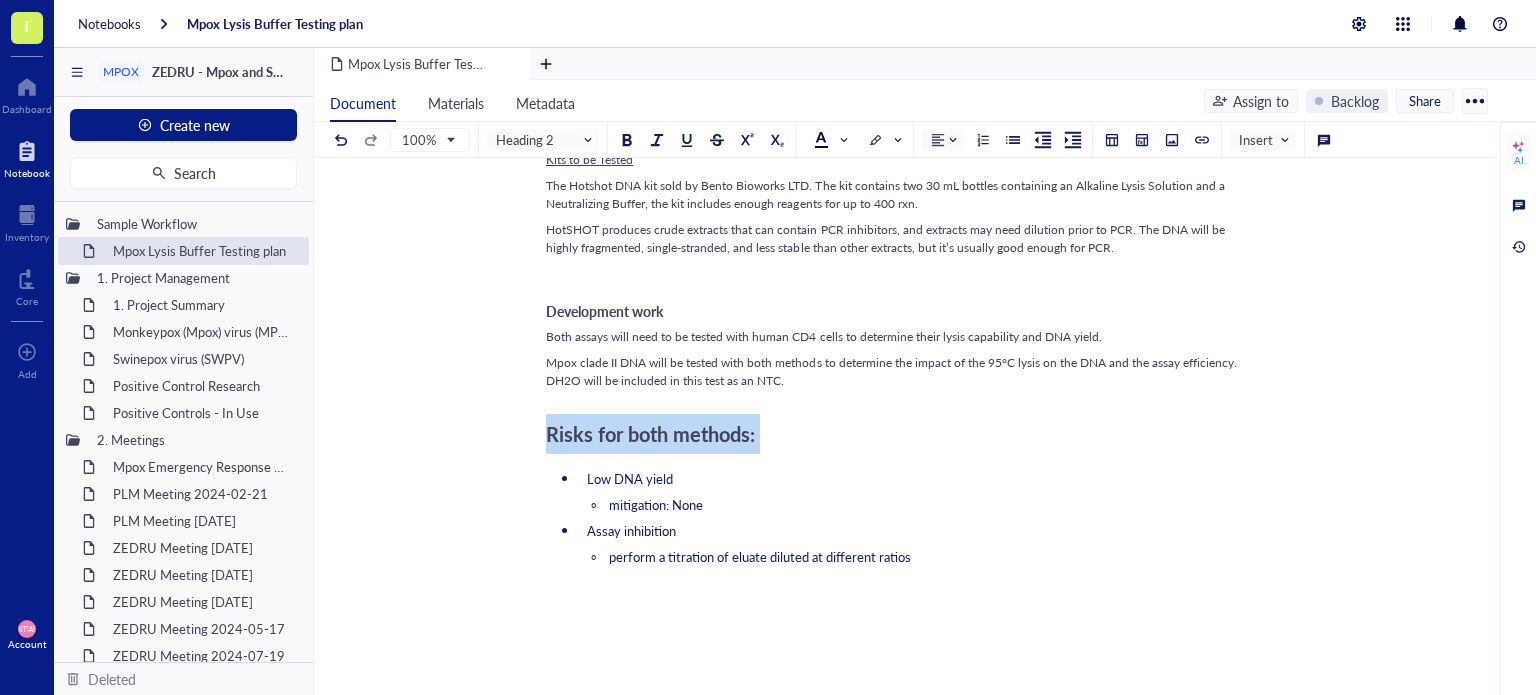 click on "Risks for both methods:" at bounding box center [650, 434] 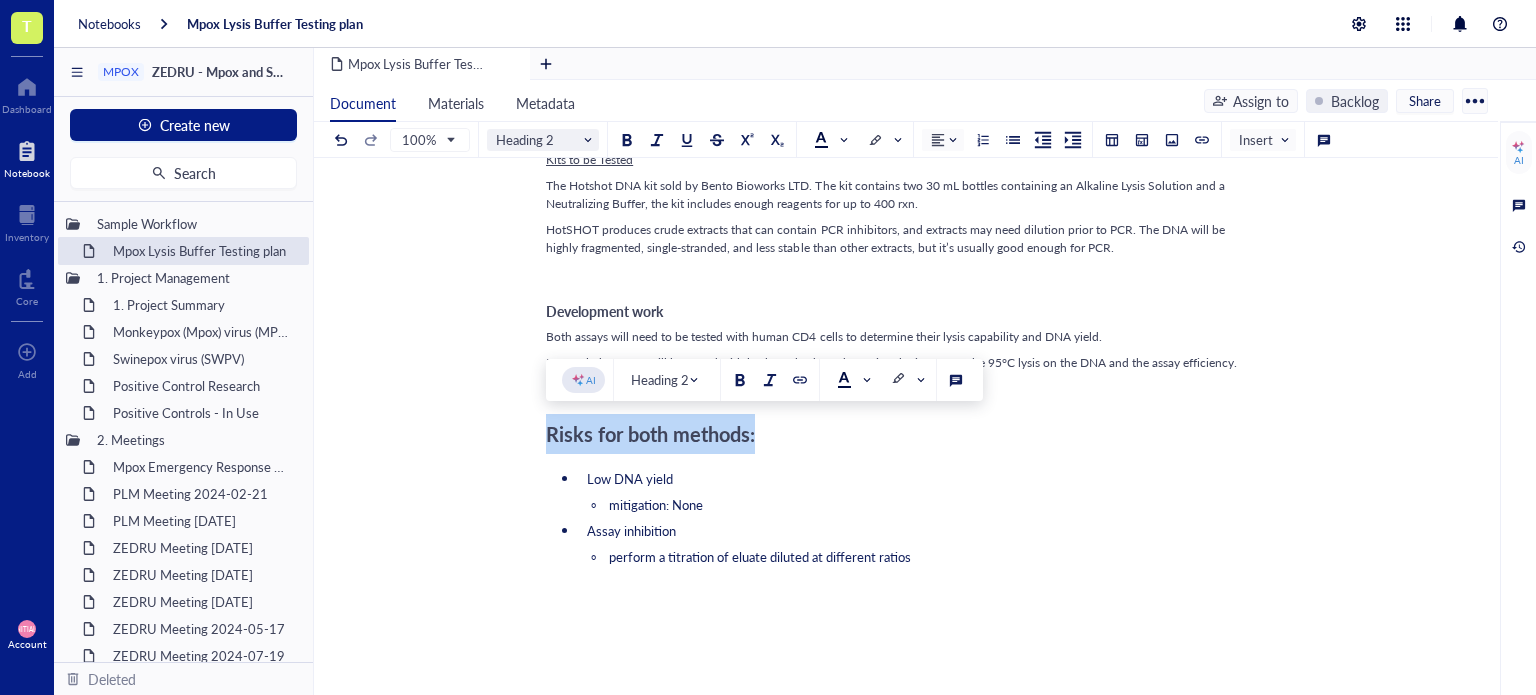 click on "Heading 2" at bounding box center [545, 140] 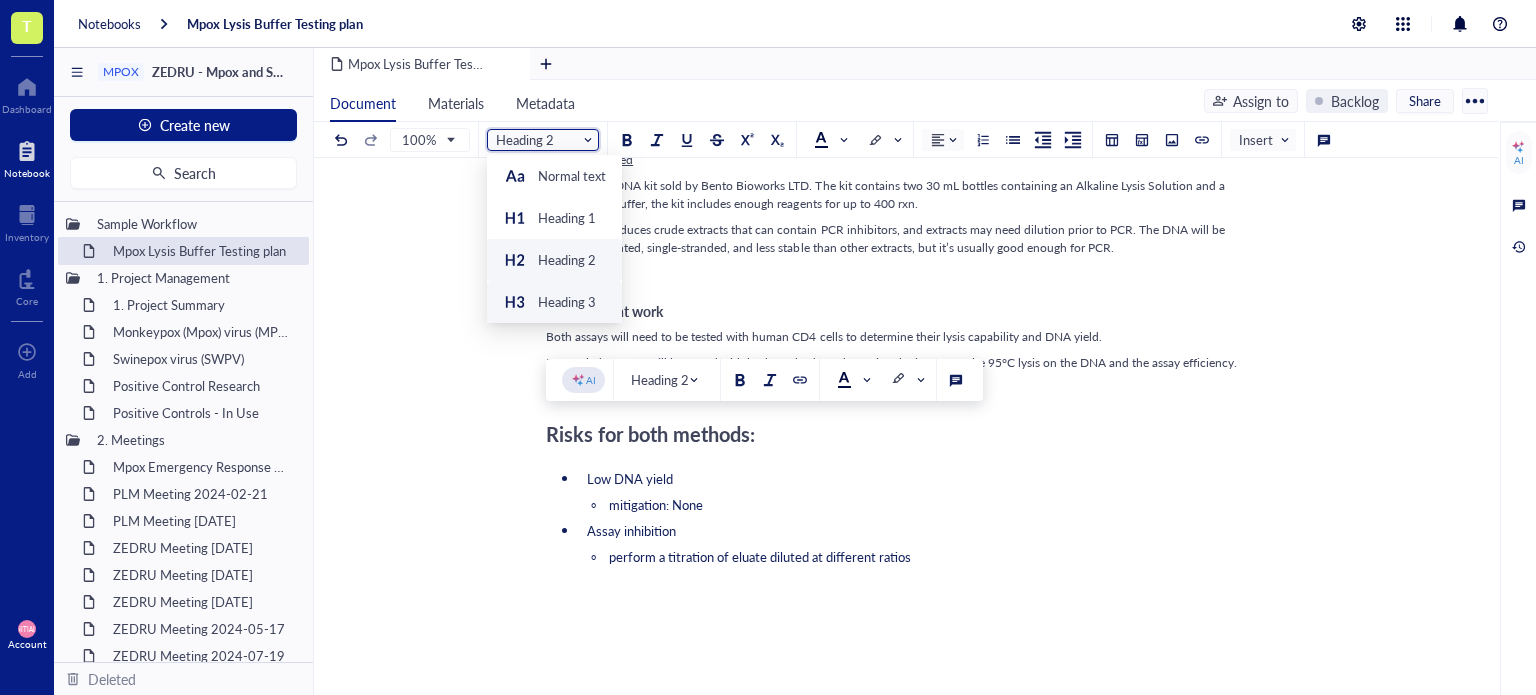 click on "Heading 3" at bounding box center (554, 302) 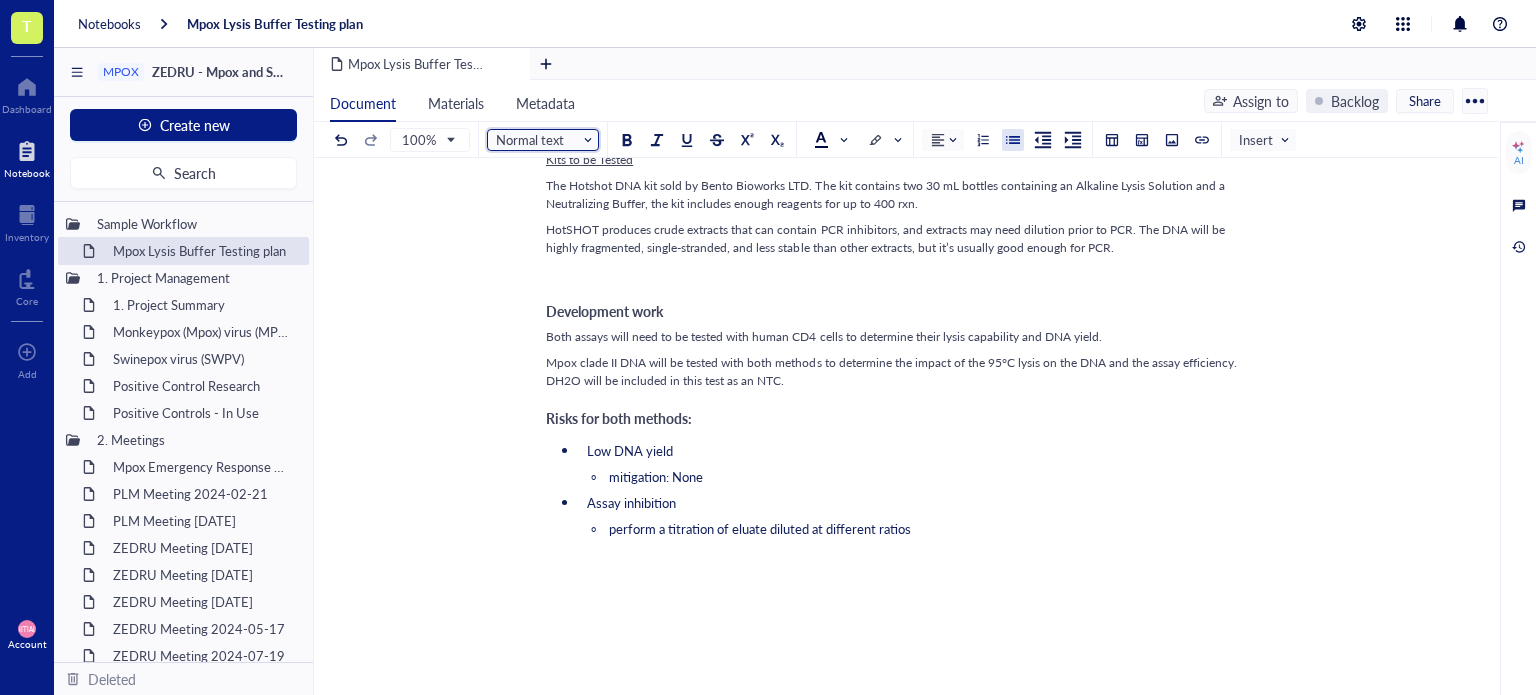 click on "Low DNA yield  mitigation: None Assay inhibition  perform a titration of eluate diluted at different ratios" at bounding box center [902, 492] 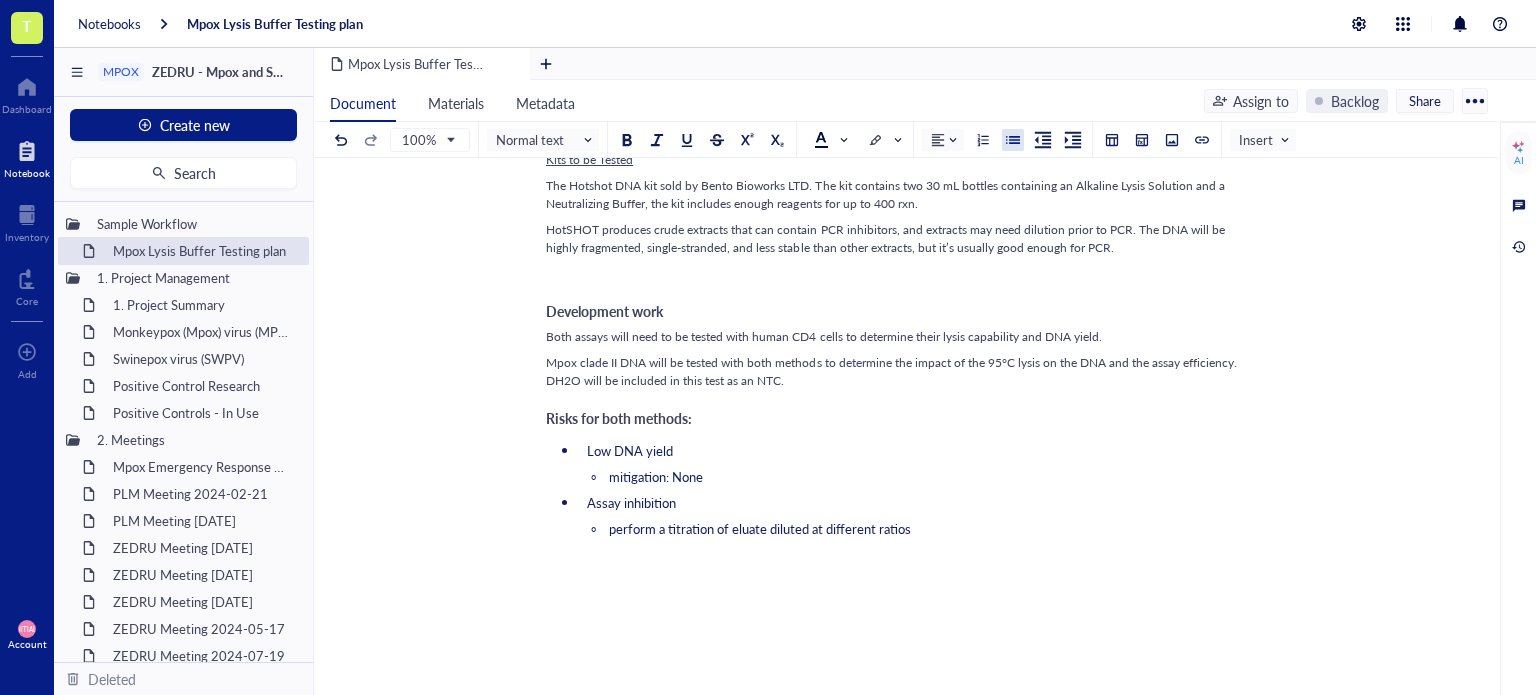 click on "perform a titration of eluate diluted at different ratios" at bounding box center (934, 529) 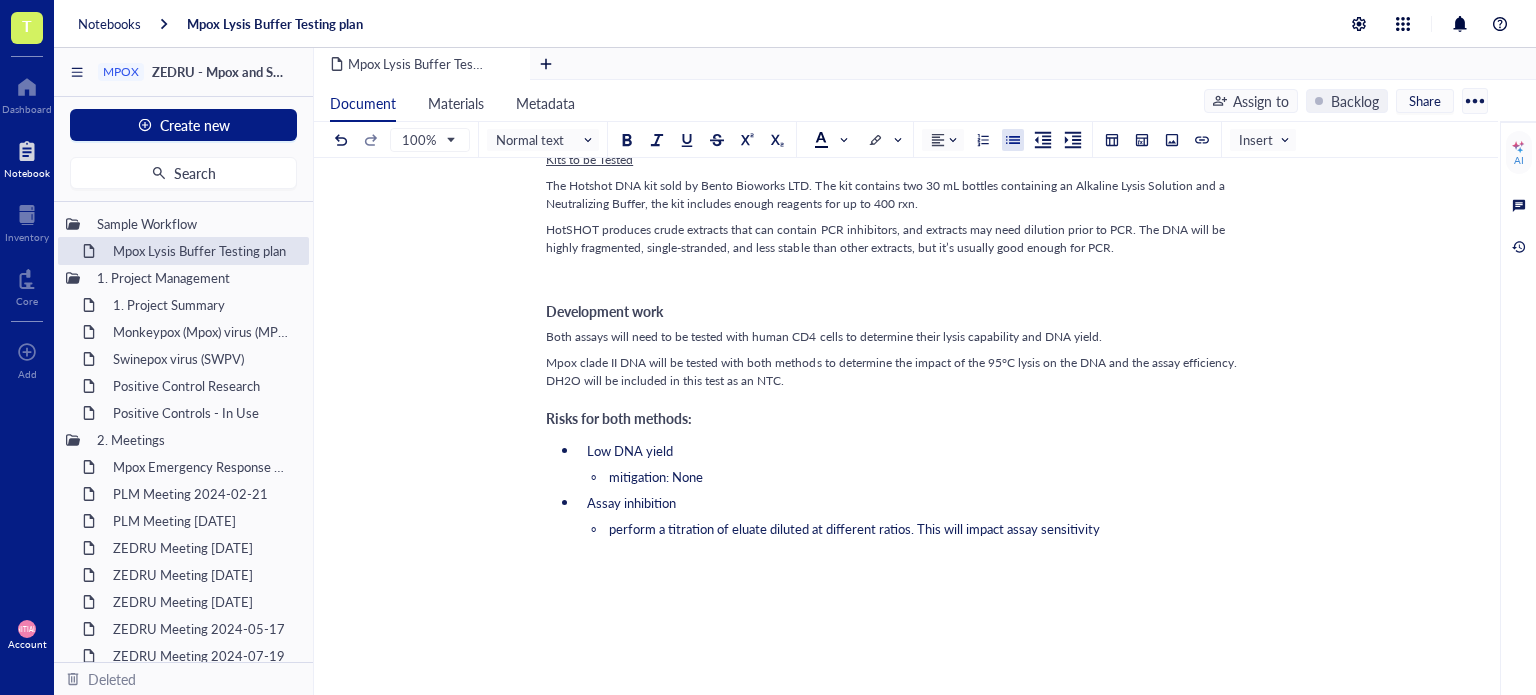click on "﻿" at bounding box center (902, 274) 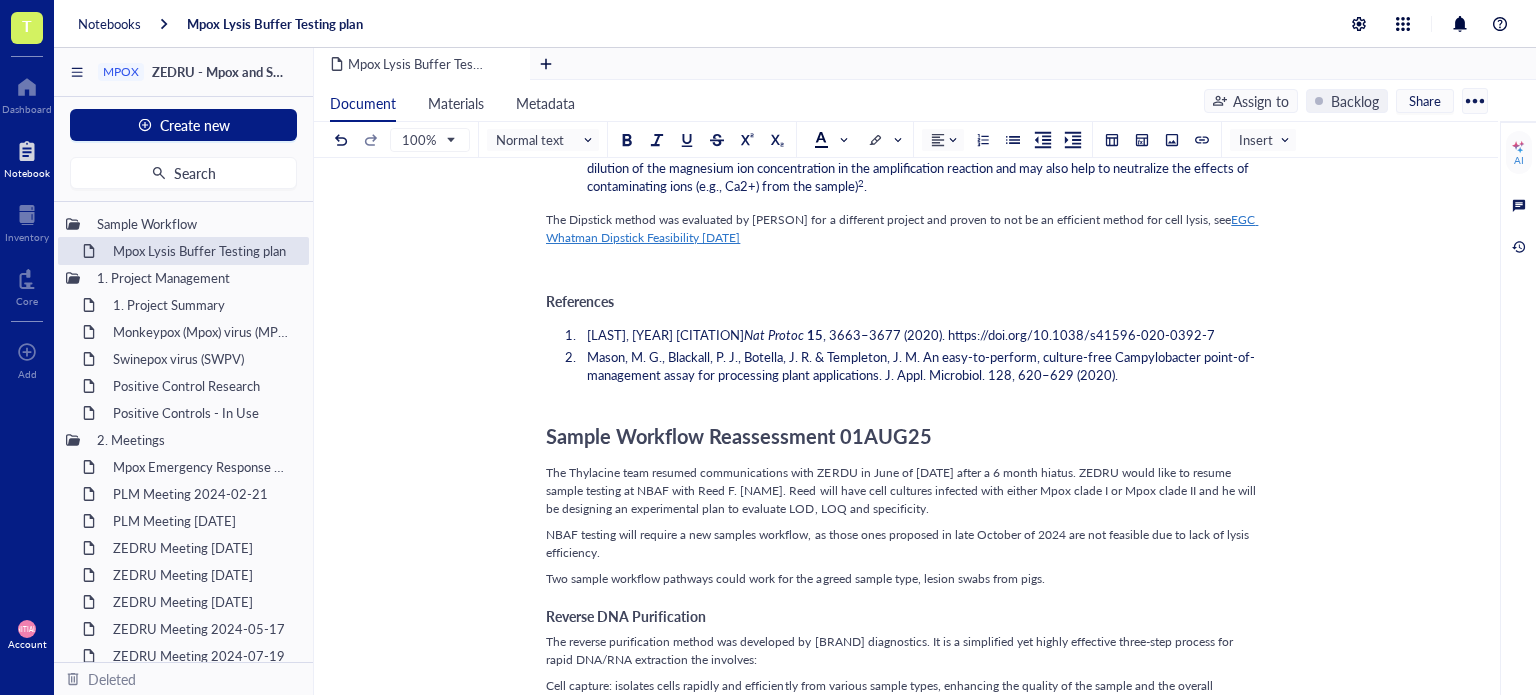 scroll, scrollTop: 1100, scrollLeft: 0, axis: vertical 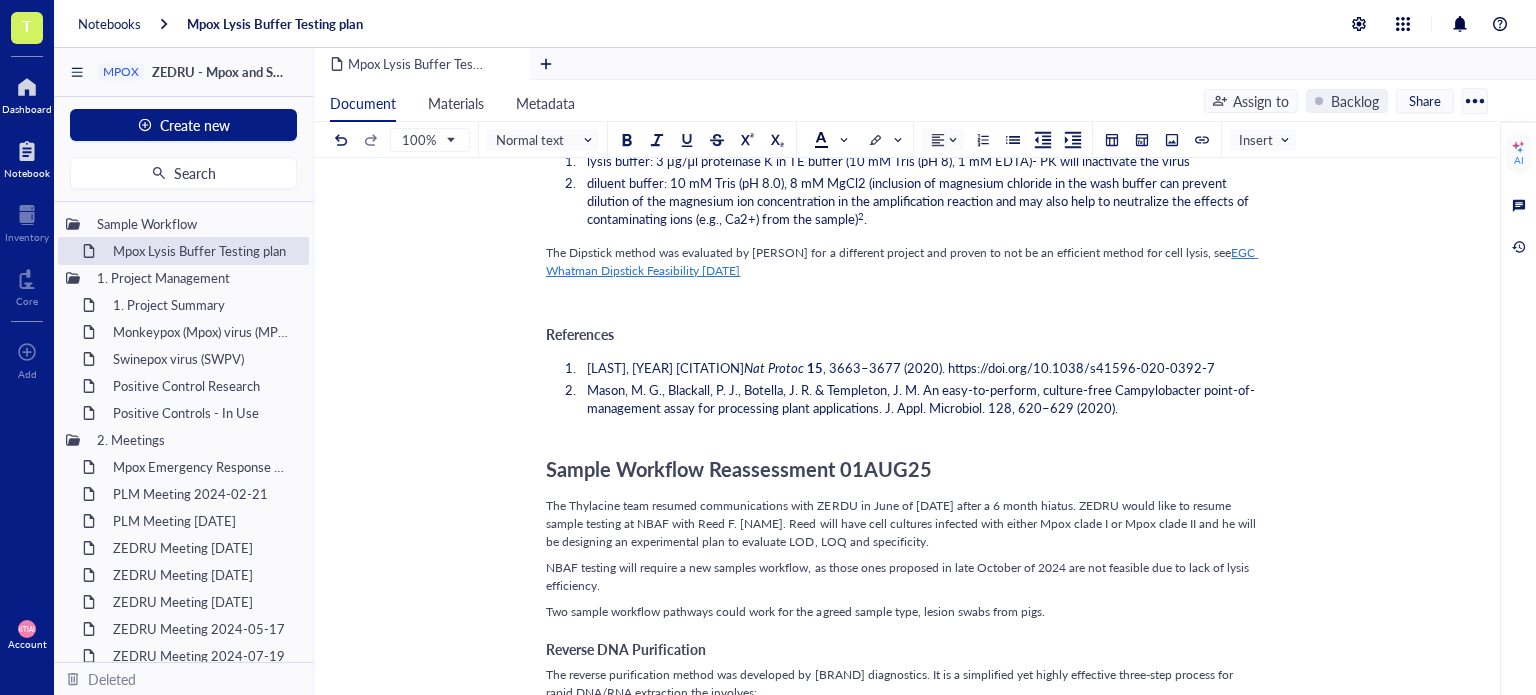 click on "Dashboard" at bounding box center (27, 109) 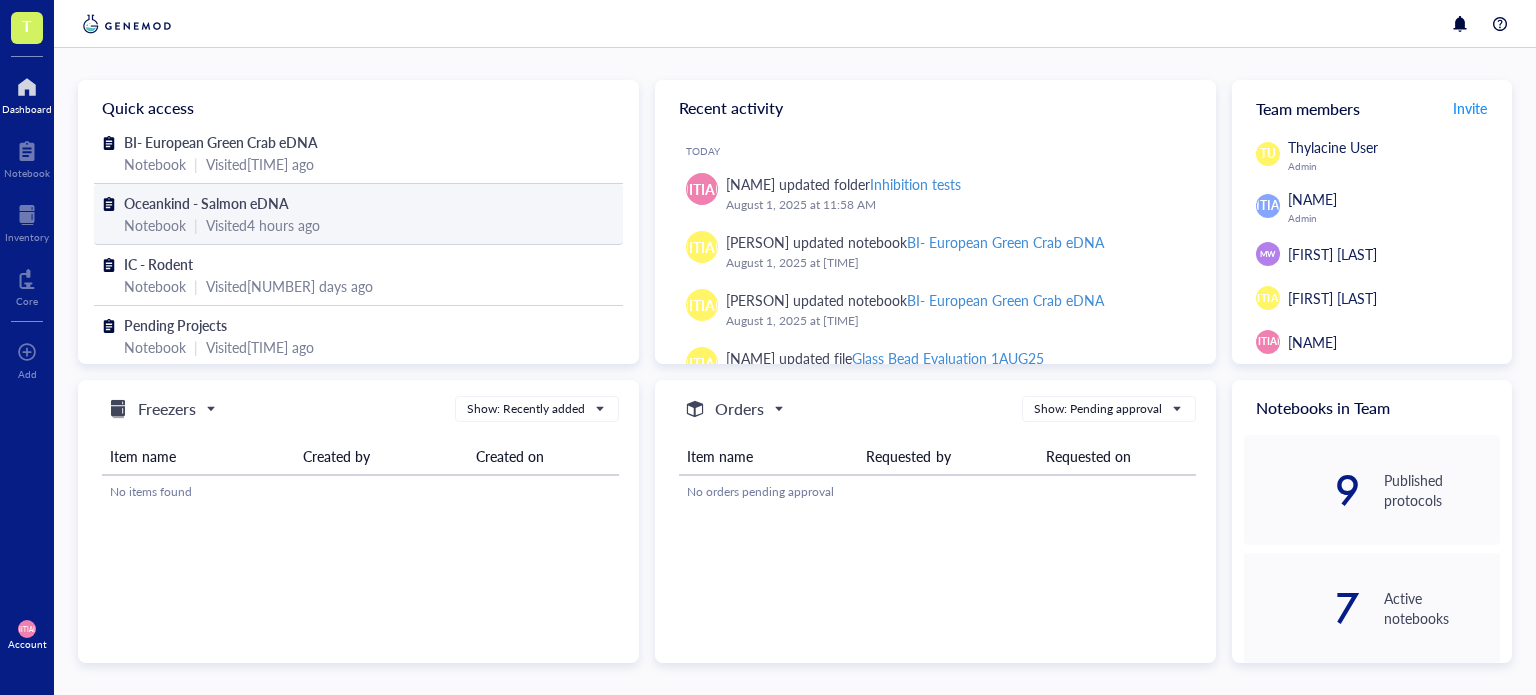 scroll, scrollTop: 100, scrollLeft: 0, axis: vertical 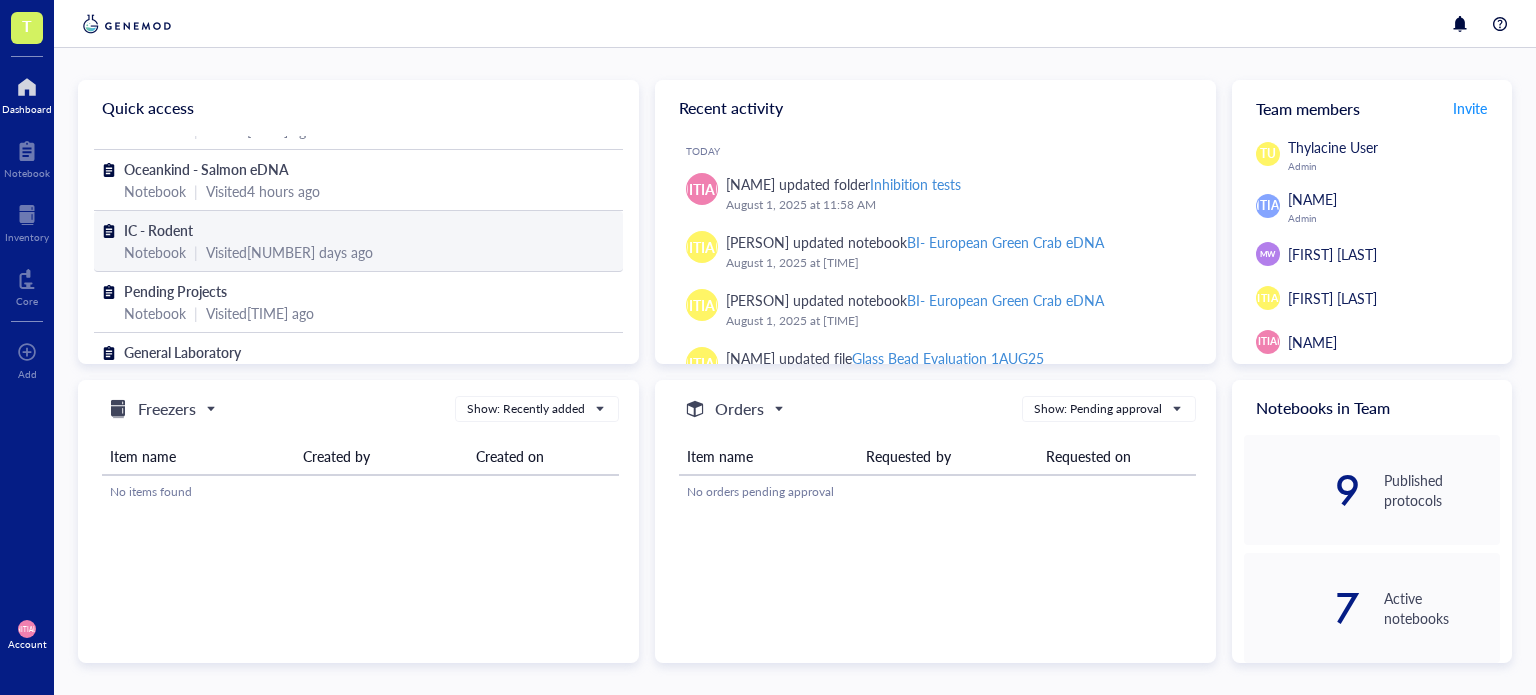 click on "Visited 8 days ago" at bounding box center [289, 252] 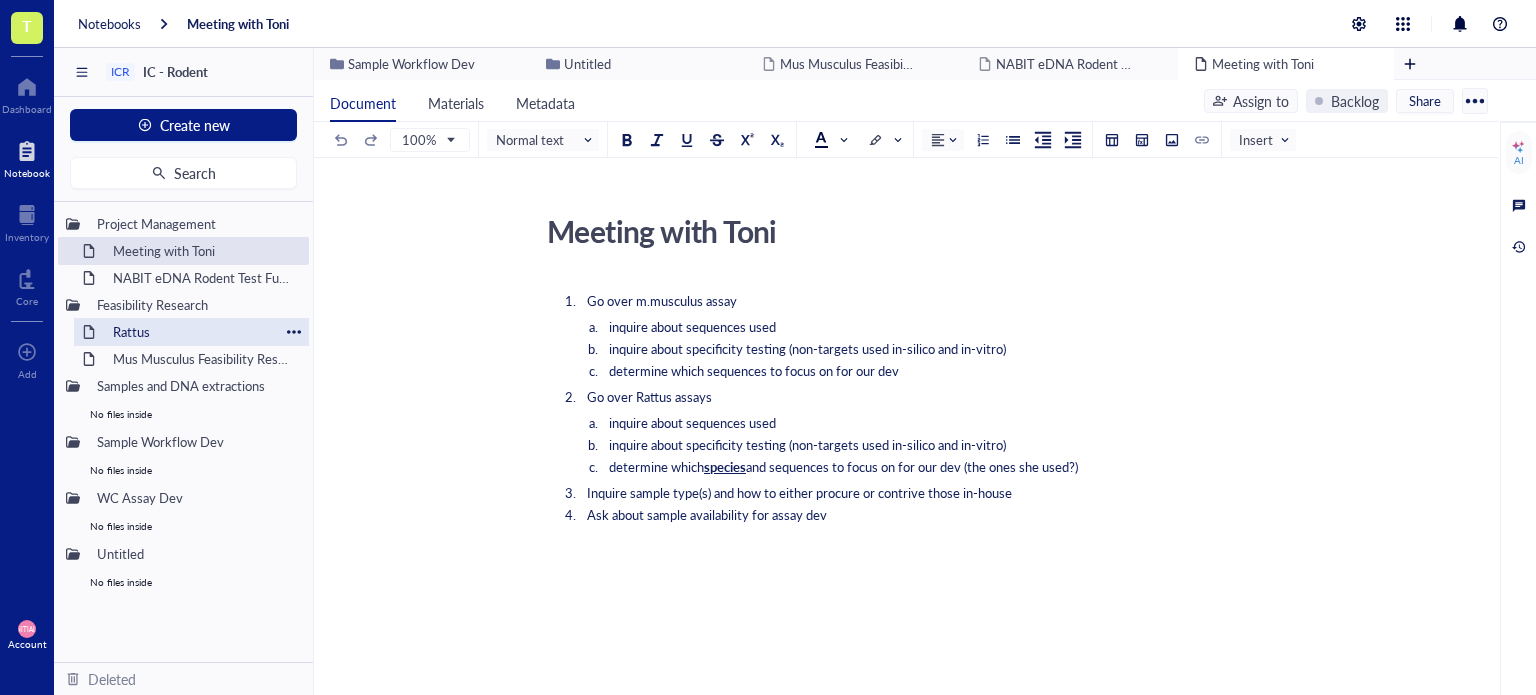 click on "Rattus" at bounding box center (191, 332) 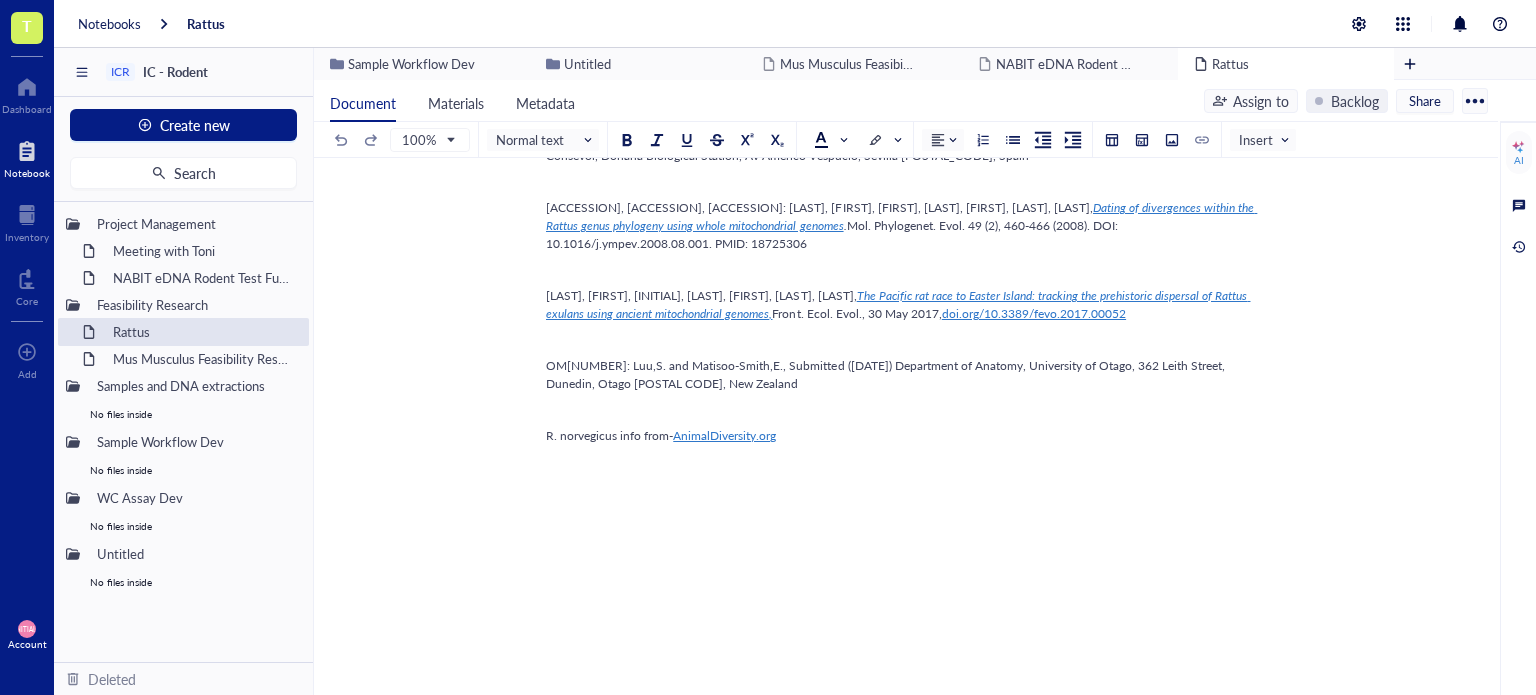 scroll, scrollTop: 1300, scrollLeft: 0, axis: vertical 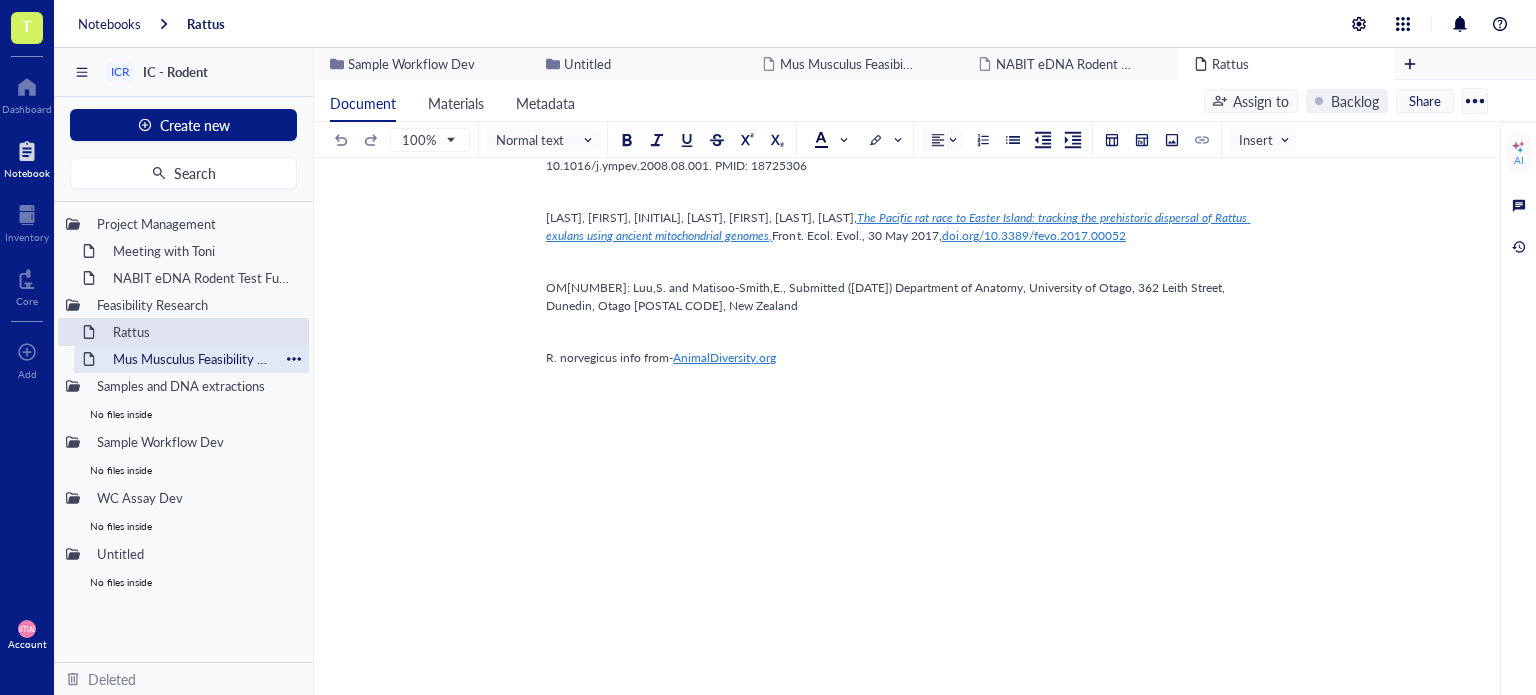 click on "Mus Musculus Feasibility Research" at bounding box center [191, 359] 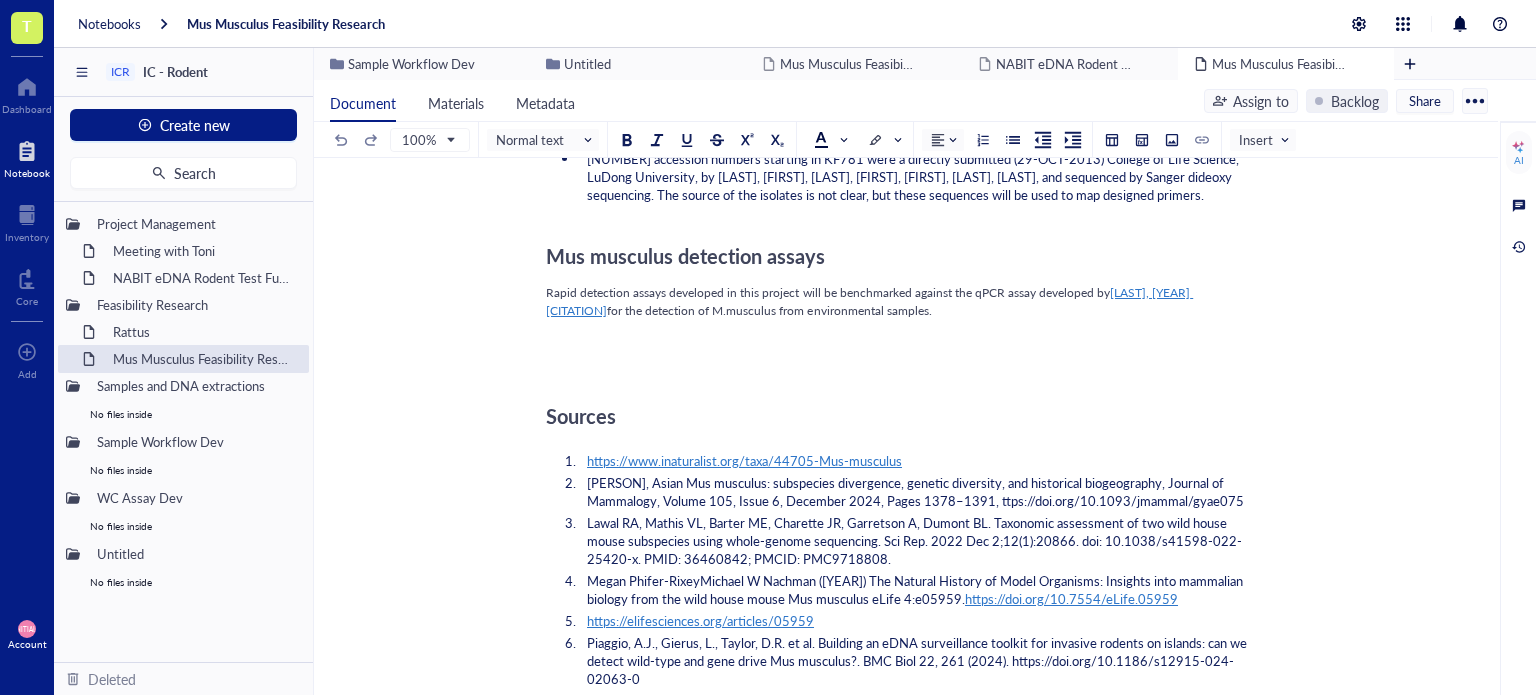 scroll, scrollTop: 2000, scrollLeft: 0, axis: vertical 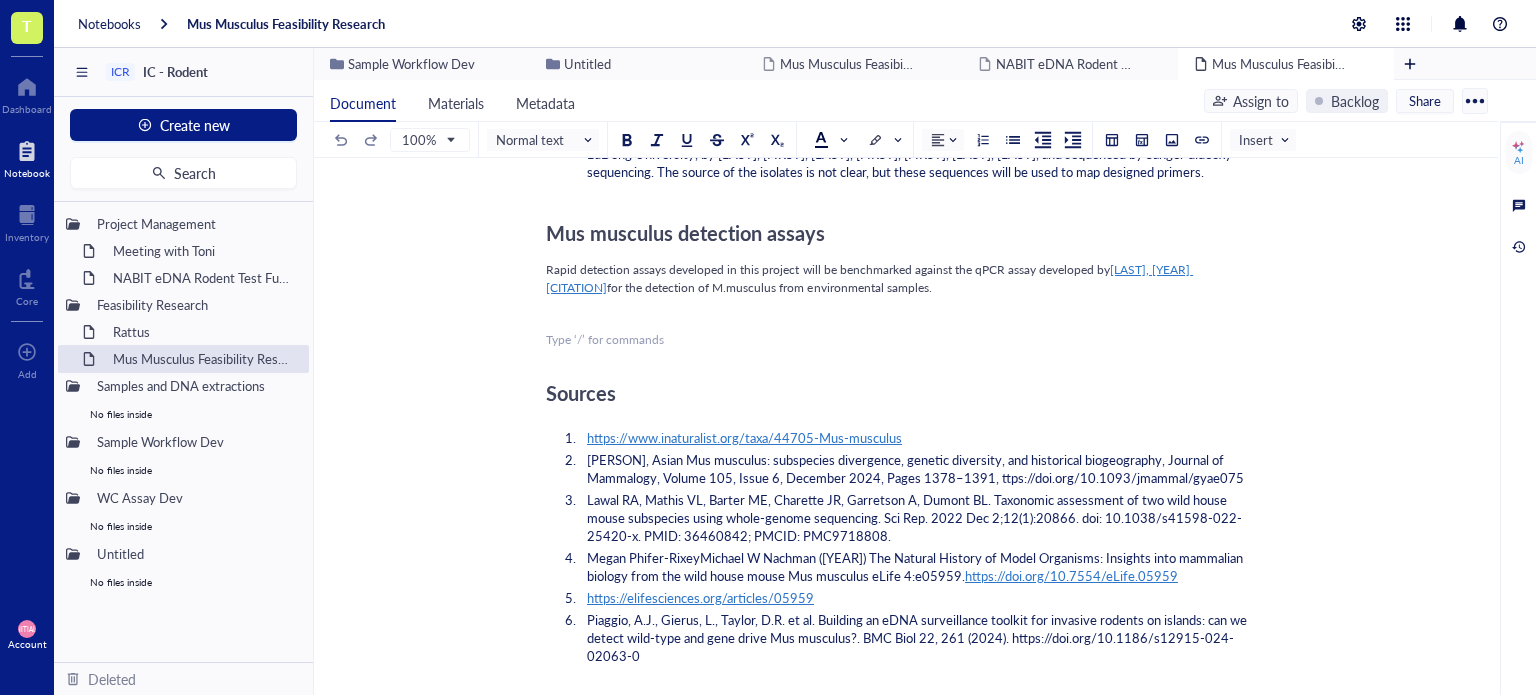 click on "Author: Maria [NAME] Target species Taxonomic classification [1] Domain: Eukaryota Kingdom: Animalia Phylum: Chordata Class:	Mammalia Order: Rodentia Family: Muridae Genus: Mus Species: M. musculus The house mouse (Mus musculus) is a small mammal of the rodent family Muridae, characteristically having a pointed snout, large rounded ears, and a long and almost hairless tail. It is one of the most abundant species of the genus Mus. Although a wild animal, the house mouse has benefited significantly from associating with human habitation to the point that truly wild populations are significantly less common than the synanthropic populations near human activity. The three widely accepted subspecies: Southeastern Asian house mouse (Mus musculus castaneus) (southern and southeastern Asia) Western European house mouse (Mus musculus domesticus); includes the fancy mouse and the laboratory mouse (Western Europe, North America, South America, Africa and Oceania) Geraldes et al., [DATE] , [DATE]; ( ; ). 3" at bounding box center (902, -329) 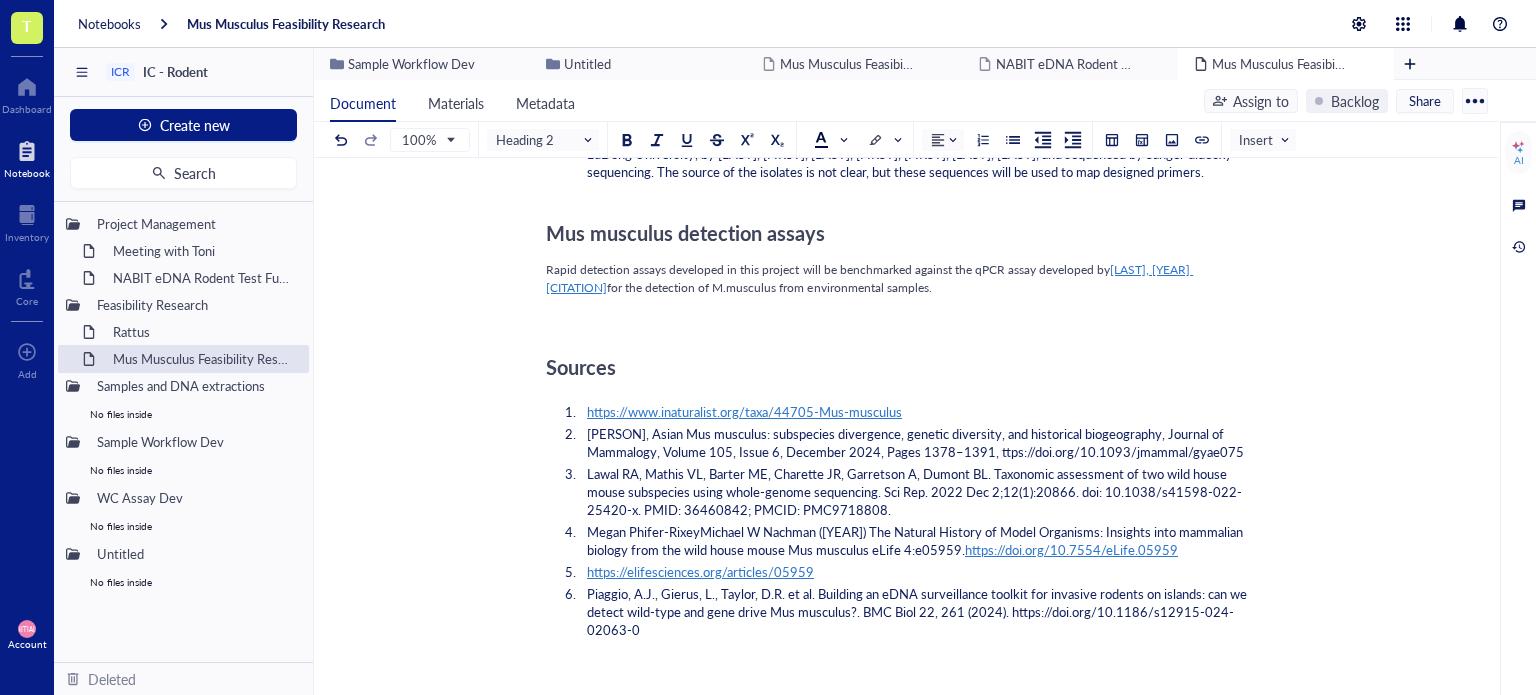 click on "Author: Maria [NAME] Target species Taxonomic classification [1] Domain: Eukaryota Kingdom: Animalia Phylum: Chordata Class:	Mammalia Order: Rodentia Family: Muridae Genus: Mus Species: M. musculus The house mouse (Mus musculus) is a small mammal of the rodent family Muridae, characteristically having a pointed snout, large rounded ears, and a long and almost hairless tail. It is one of the most abundant species of the genus Mus. Although a wild animal, the house mouse has benefited significantly from associating with human habitation to the point that truly wild populations are significantly less common than the synanthropic populations near human activity. The three widely accepted subspecies: Southeastern Asian house mouse (Mus musculus castaneus) (southern and southeastern Asia) Western European house mouse (Mus musculus domesticus); includes the fancy mouse and the laboratory mouse (Western Europe, North America, South America, Africa and Oceania) Geraldes et al., [DATE] , [DATE]; ( ; ). 3" at bounding box center (902, -342) 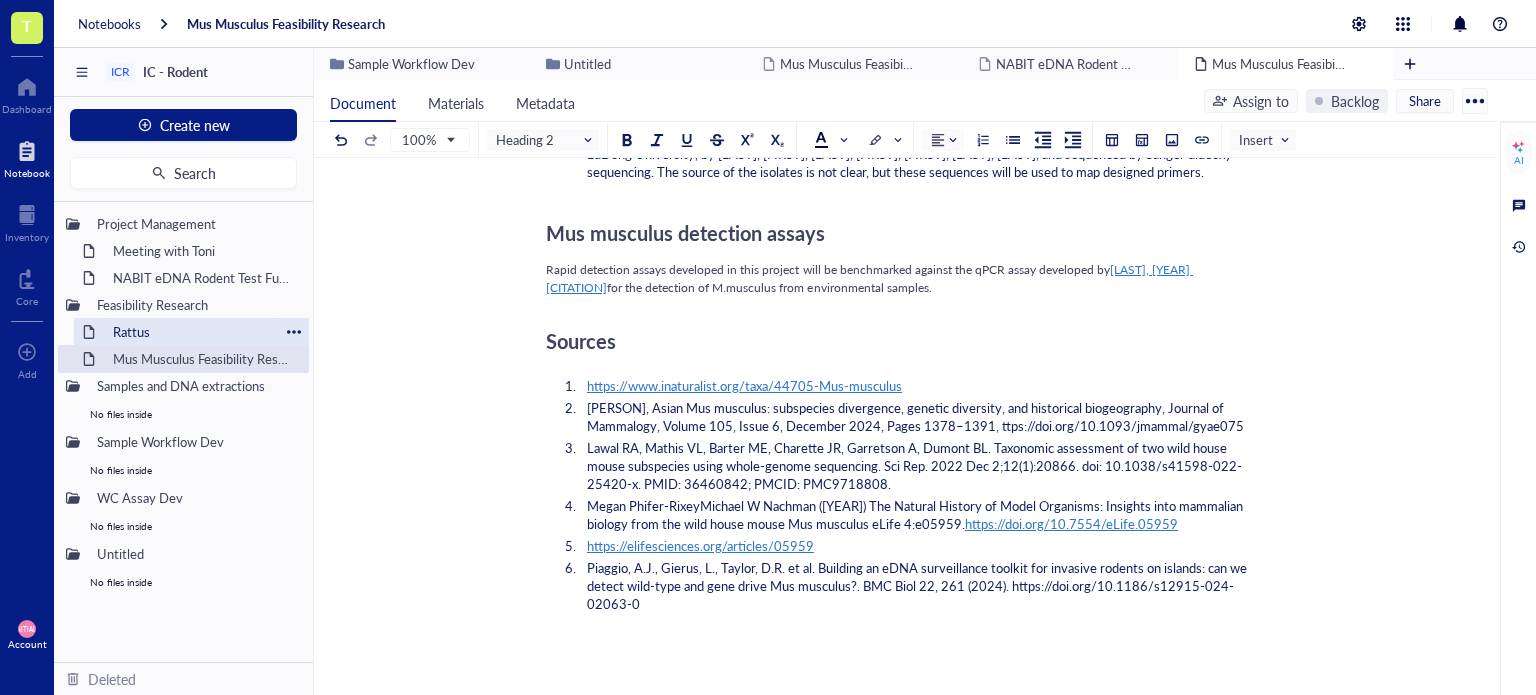click on "Rattus" at bounding box center (191, 332) 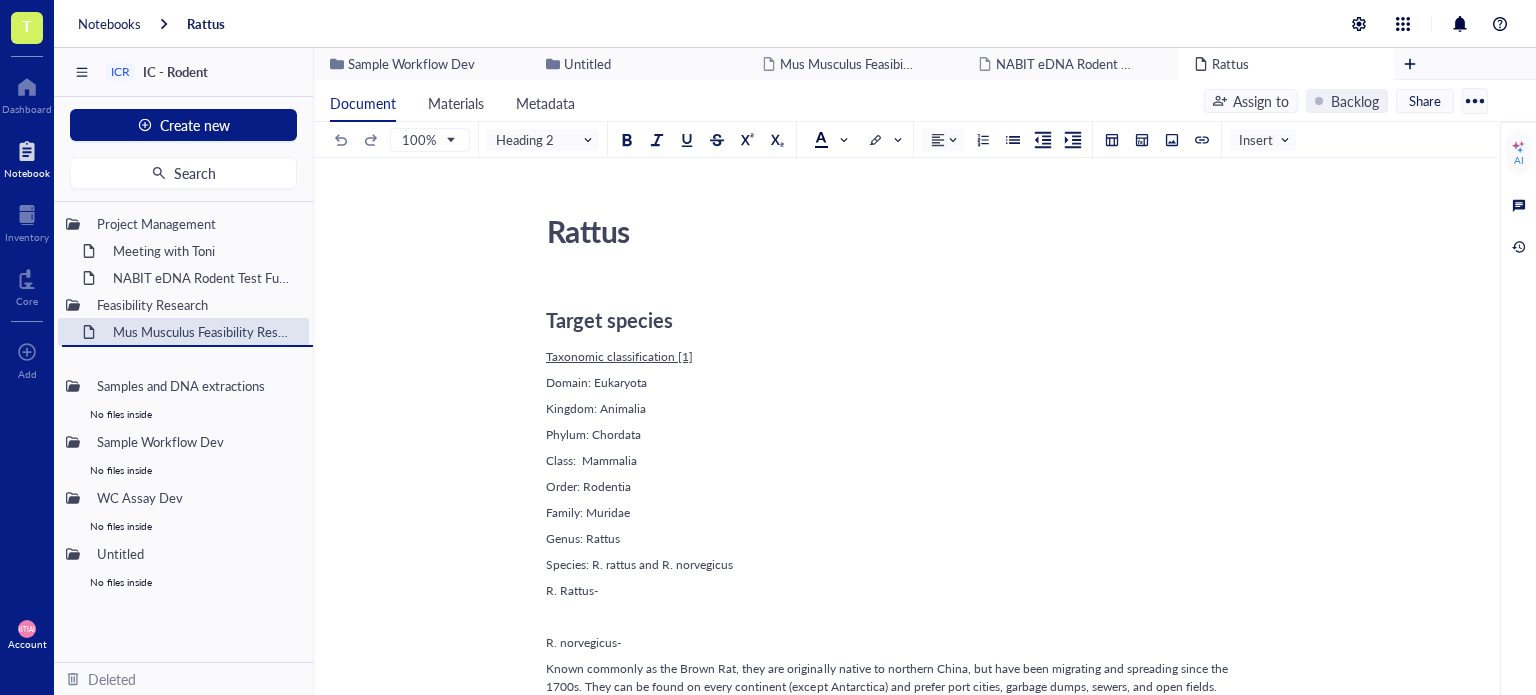 drag, startPoint x: 132, startPoint y: 331, endPoint x: 129, endPoint y: 376, distance: 45.099888 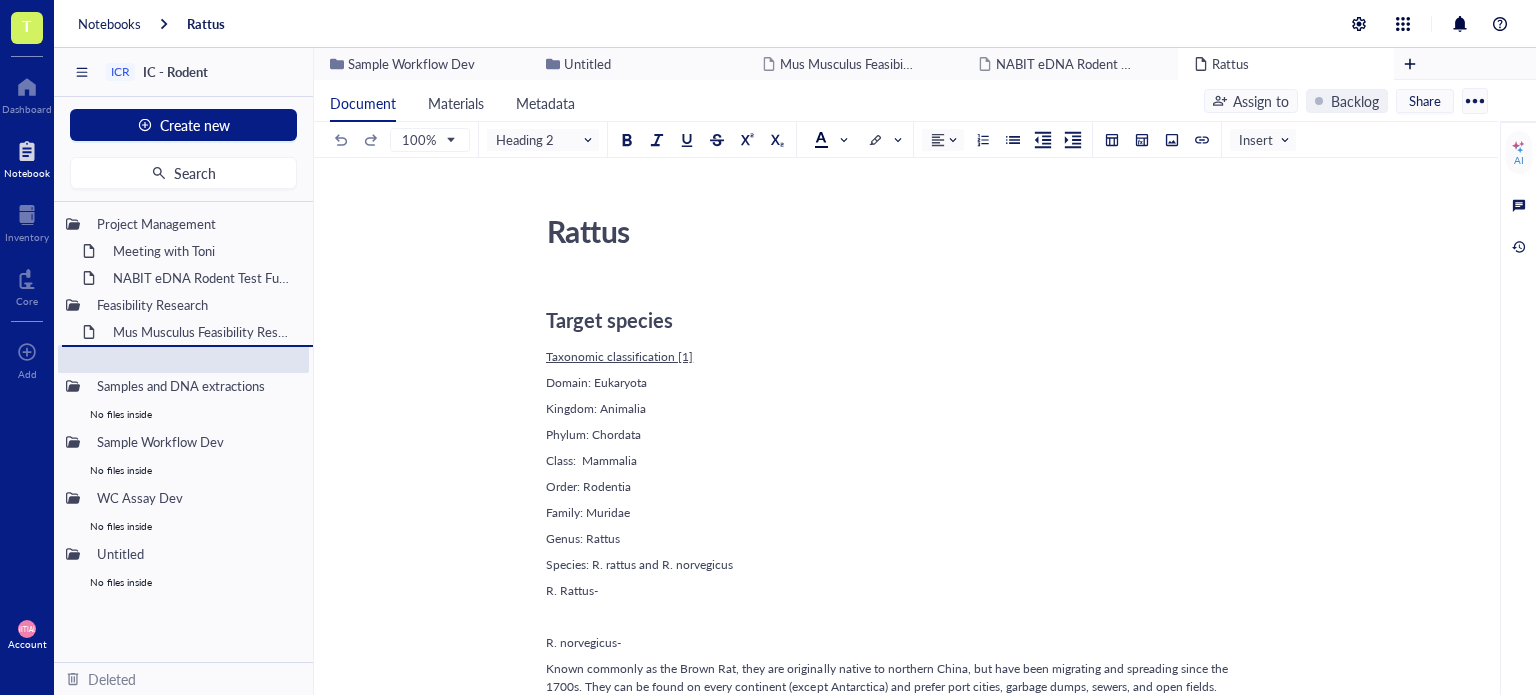 drag, startPoint x: 118, startPoint y: 352, endPoint x: 123, endPoint y: 371, distance: 19.646883 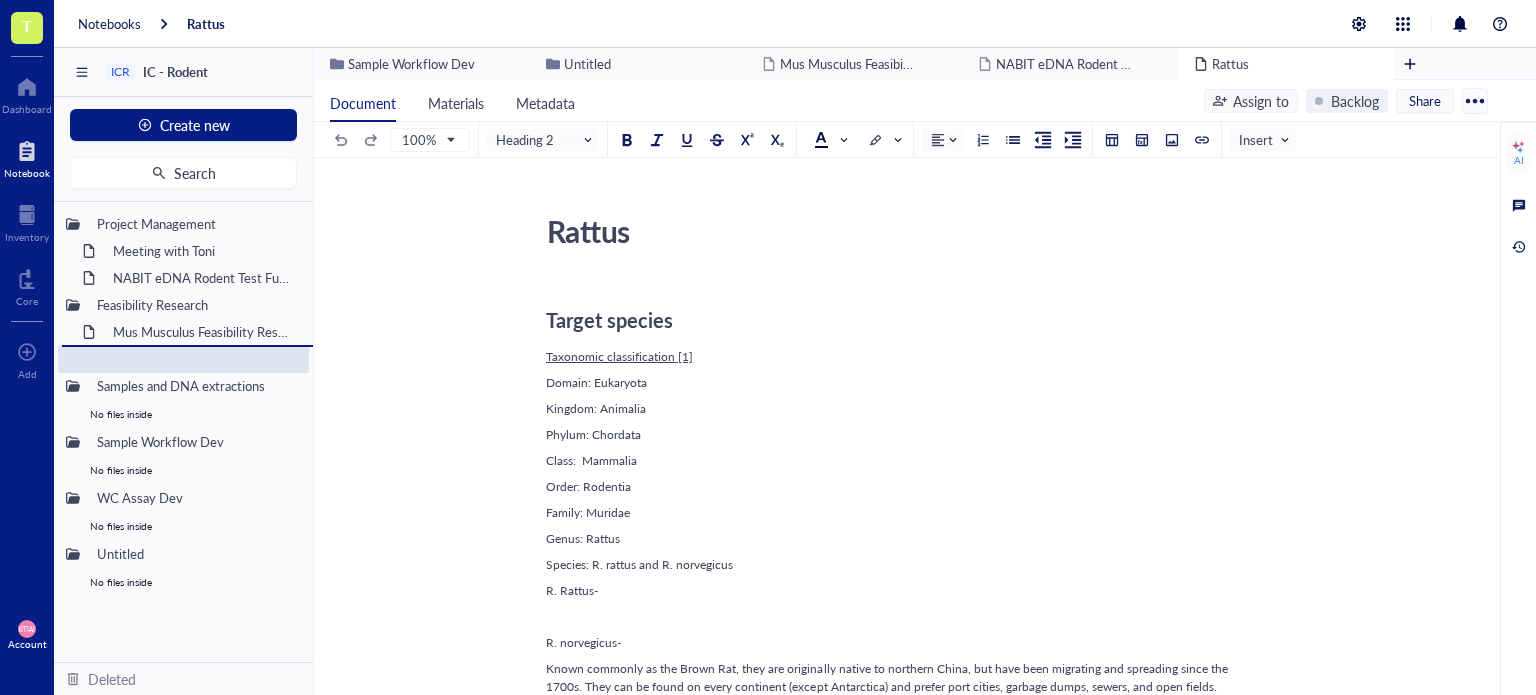 click on "Project Management Meeting with [NAME] eDNA Rodent Test Full Proposal Feasibility Research Mus Musculus Feasibility Research Rattus Samples and DNA extractions No files inside Sample Workflow Dev No files inside WC Assay Dev No files inside Untitled No files inside
To pick up a draggable item, press the space bar.
While dragging, use the arrow keys to move the item.
Press space again to drop the item in its new position, or press escape to cancel.
file_3845 was moved after folder_1657." at bounding box center (183, 432) 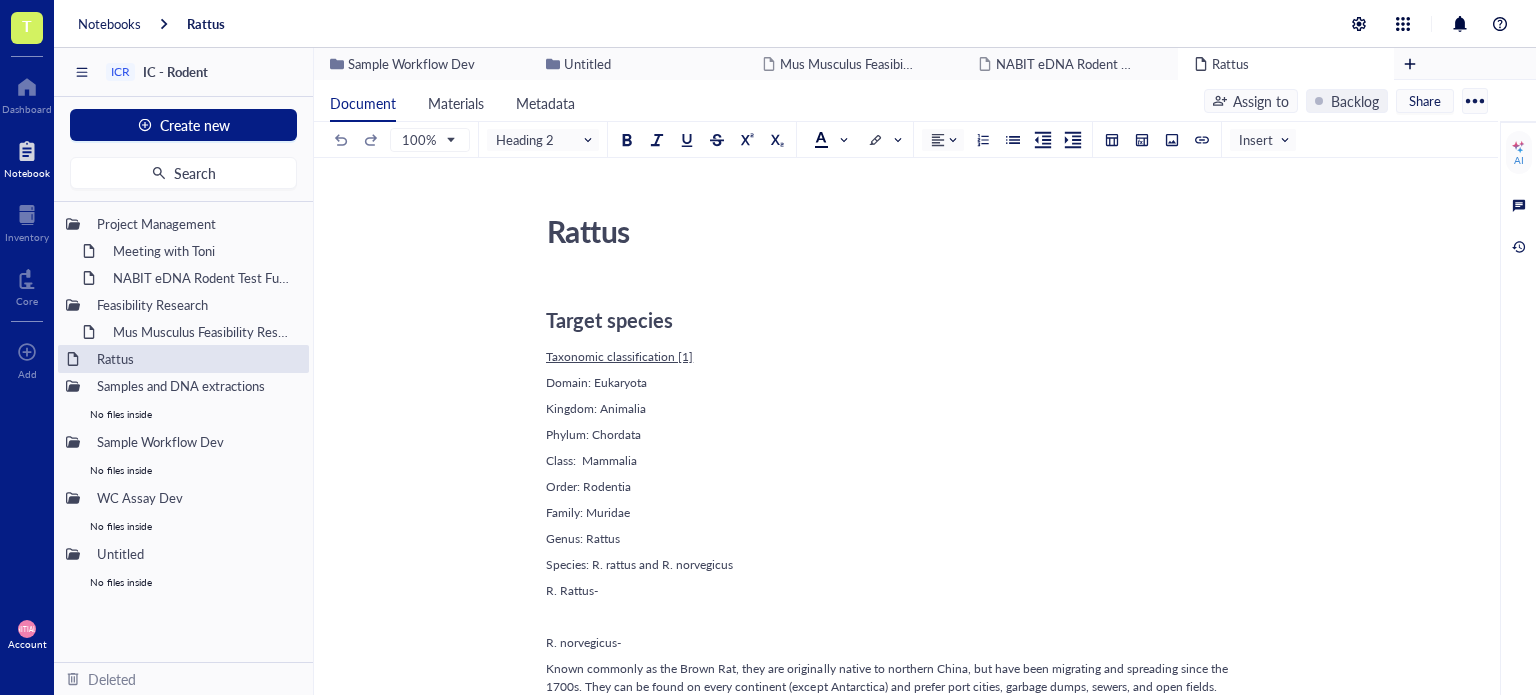 click on "Rattus" at bounding box center (894, 231) 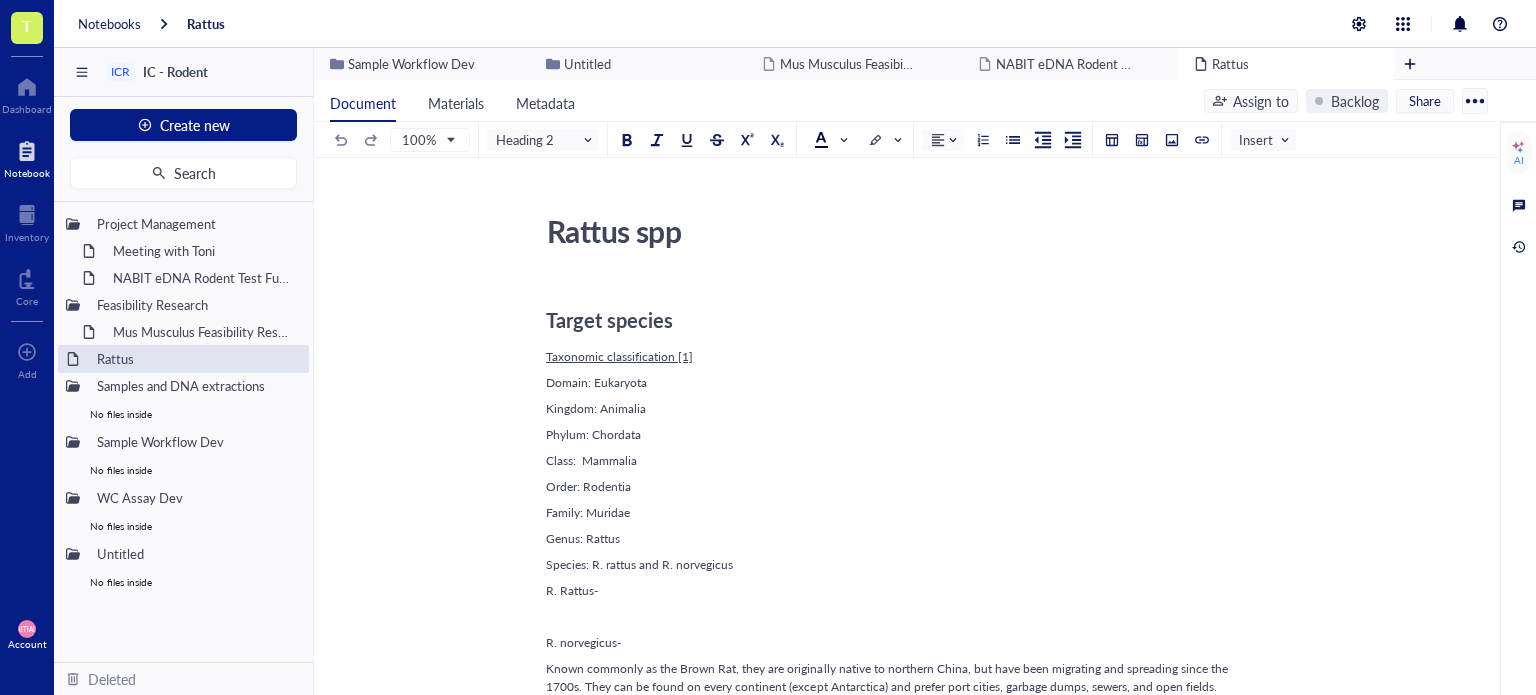 type on "Rattus spp." 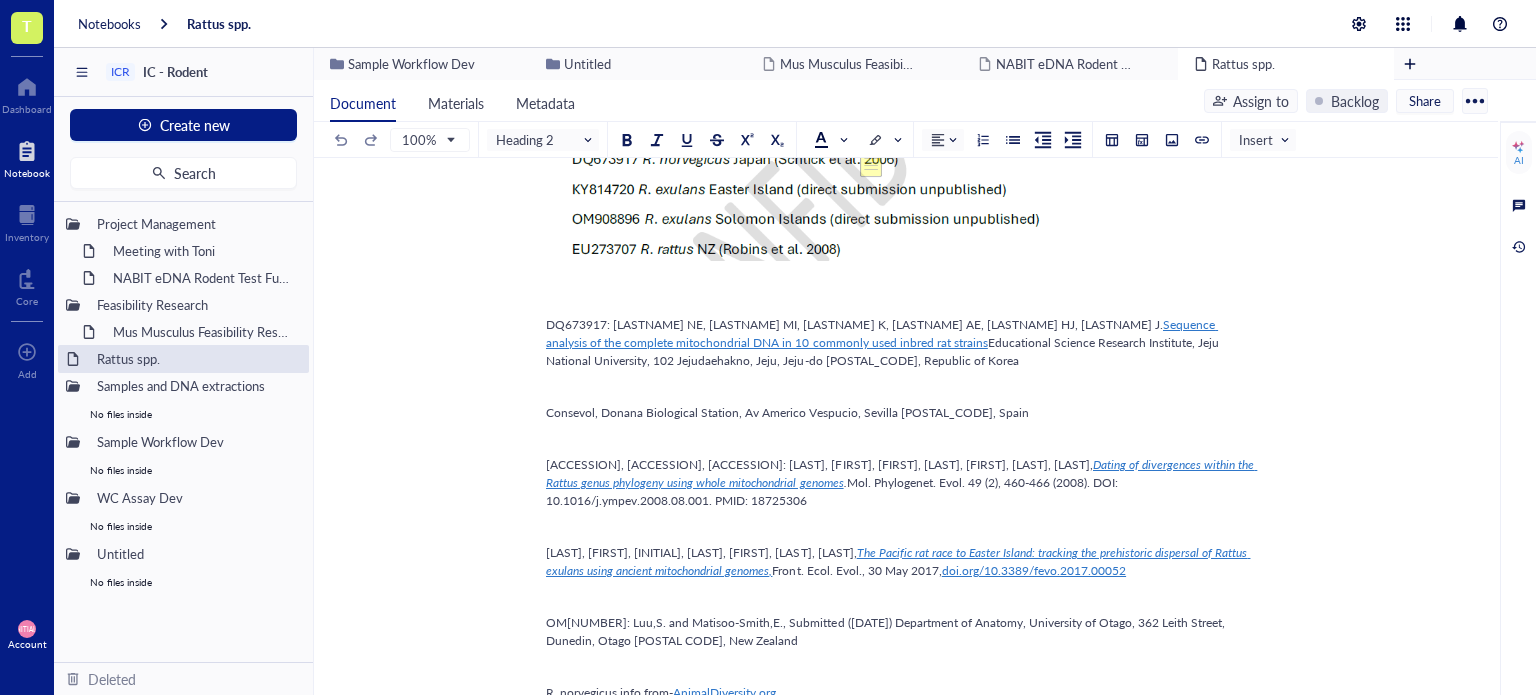 scroll, scrollTop: 843, scrollLeft: 0, axis: vertical 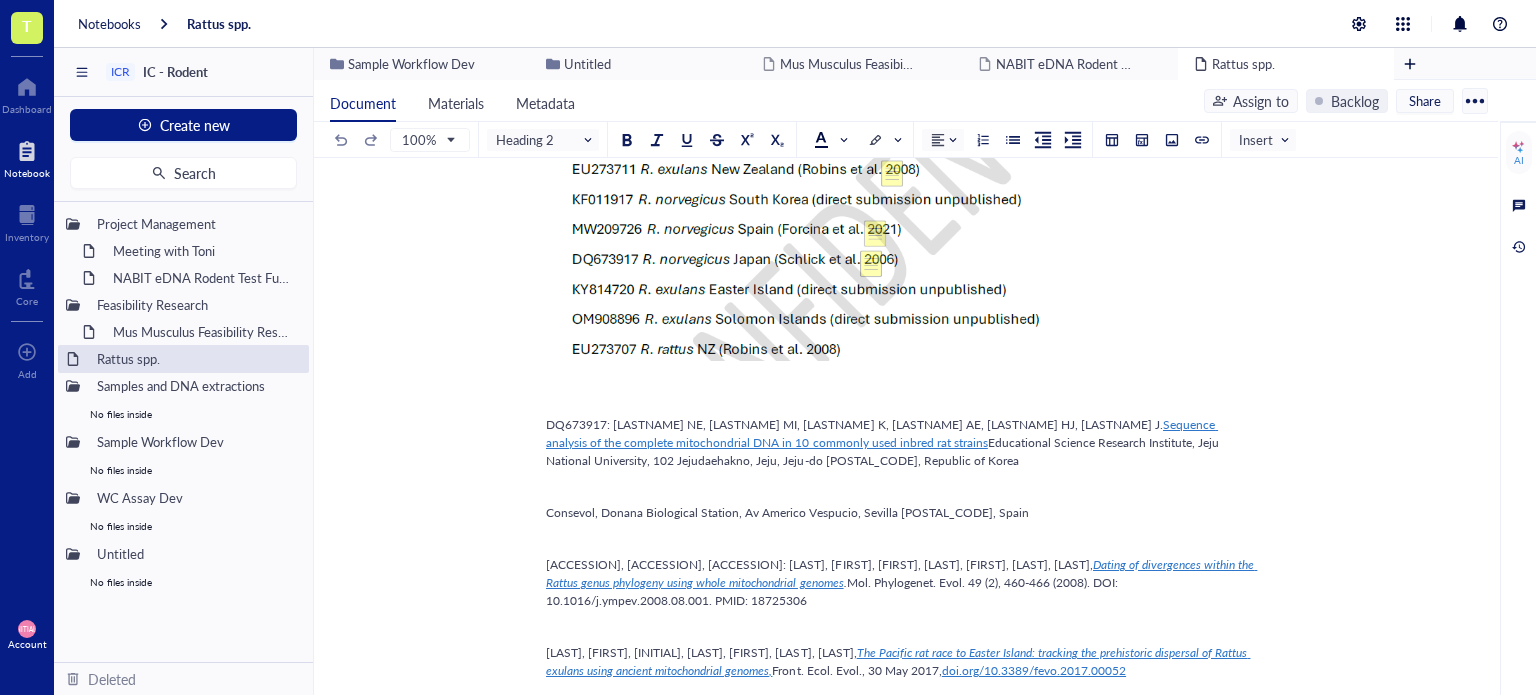 drag, startPoint x: 544, startPoint y: 511, endPoint x: 562, endPoint y: 517, distance: 18.973665 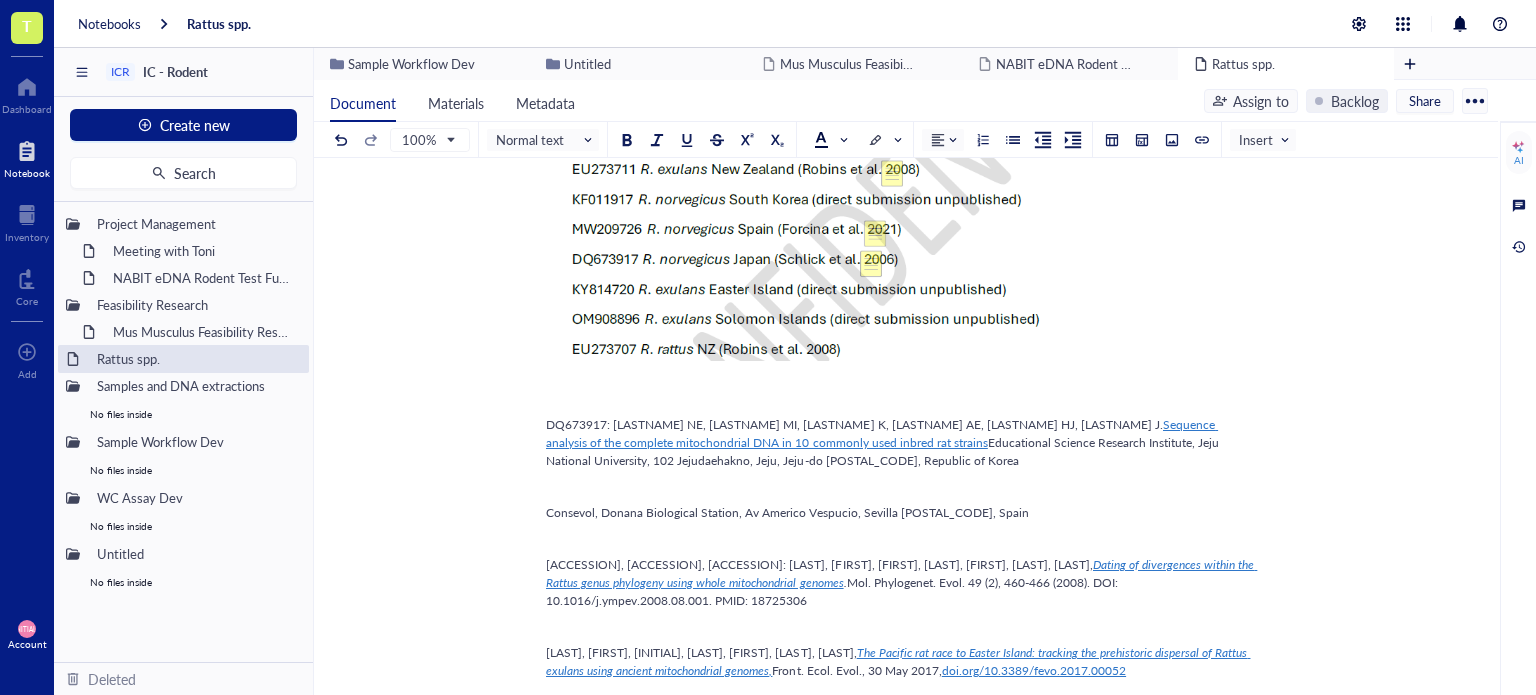 click on "Educational Science Research Institute, Jeju National University, 102 Jejudaehakno, Jeju, Jeju-do [POSTAL_CODE], Republic of Korea" at bounding box center [884, 451] 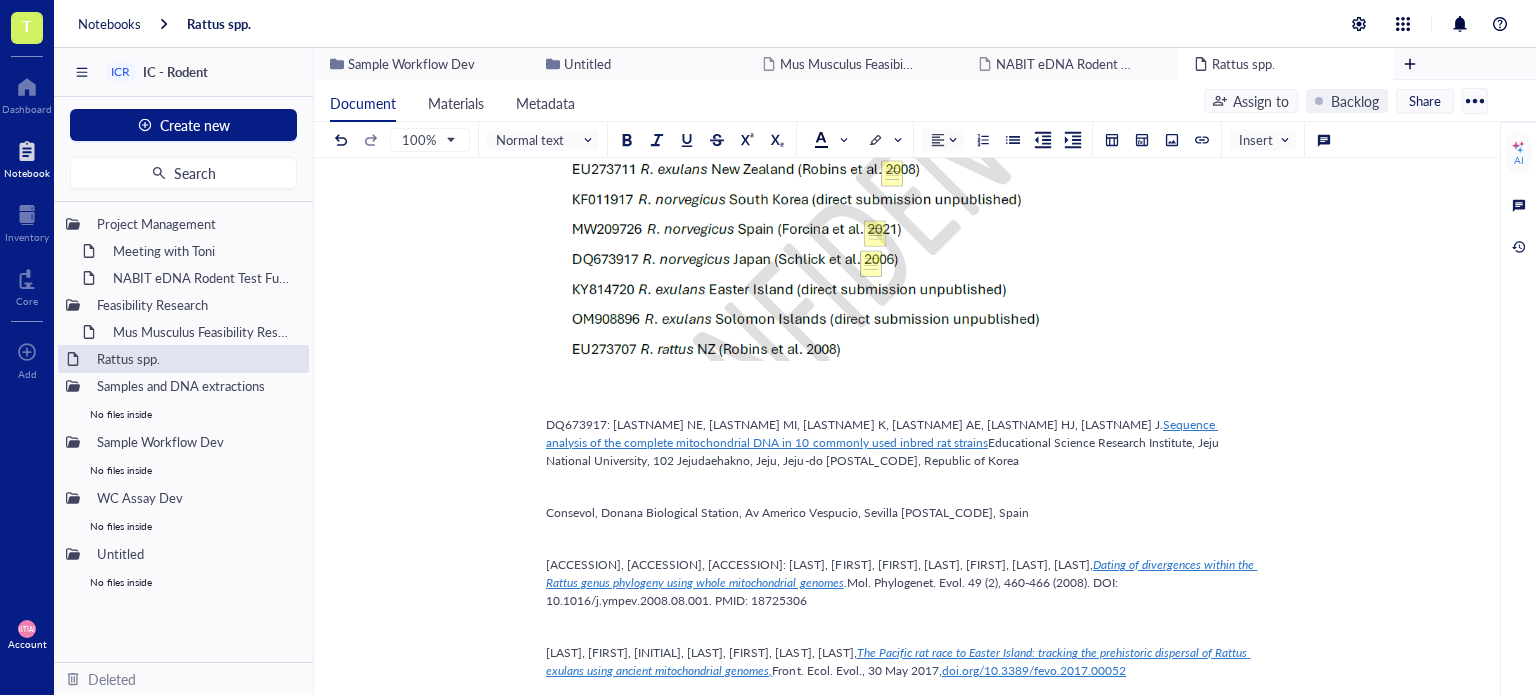 click on "Educational Science Research Institute, Jeju National University, 102 Jejudaehakno, Jeju, Jeju-do [POSTAL_CODE], Republic of Korea" at bounding box center [884, 451] 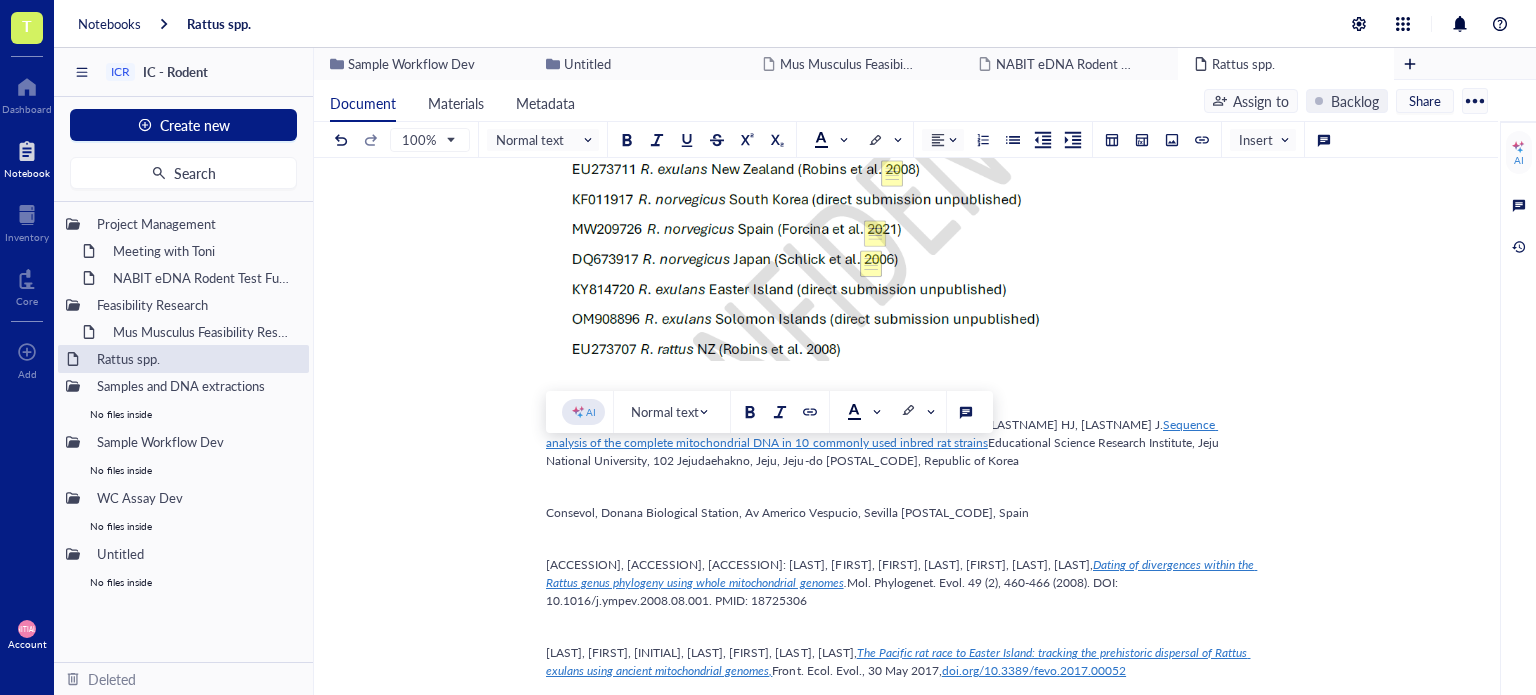 copy on "KF011917" 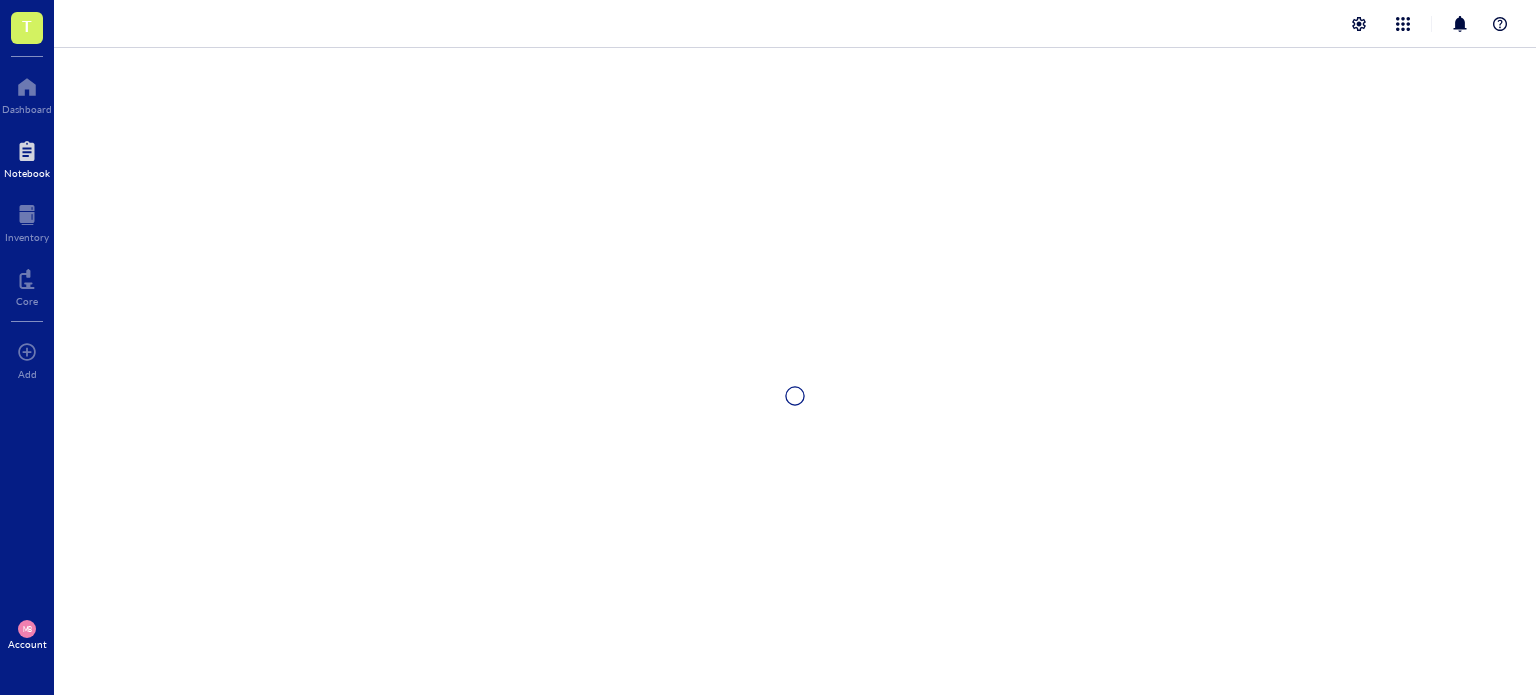 scroll, scrollTop: 0, scrollLeft: 0, axis: both 